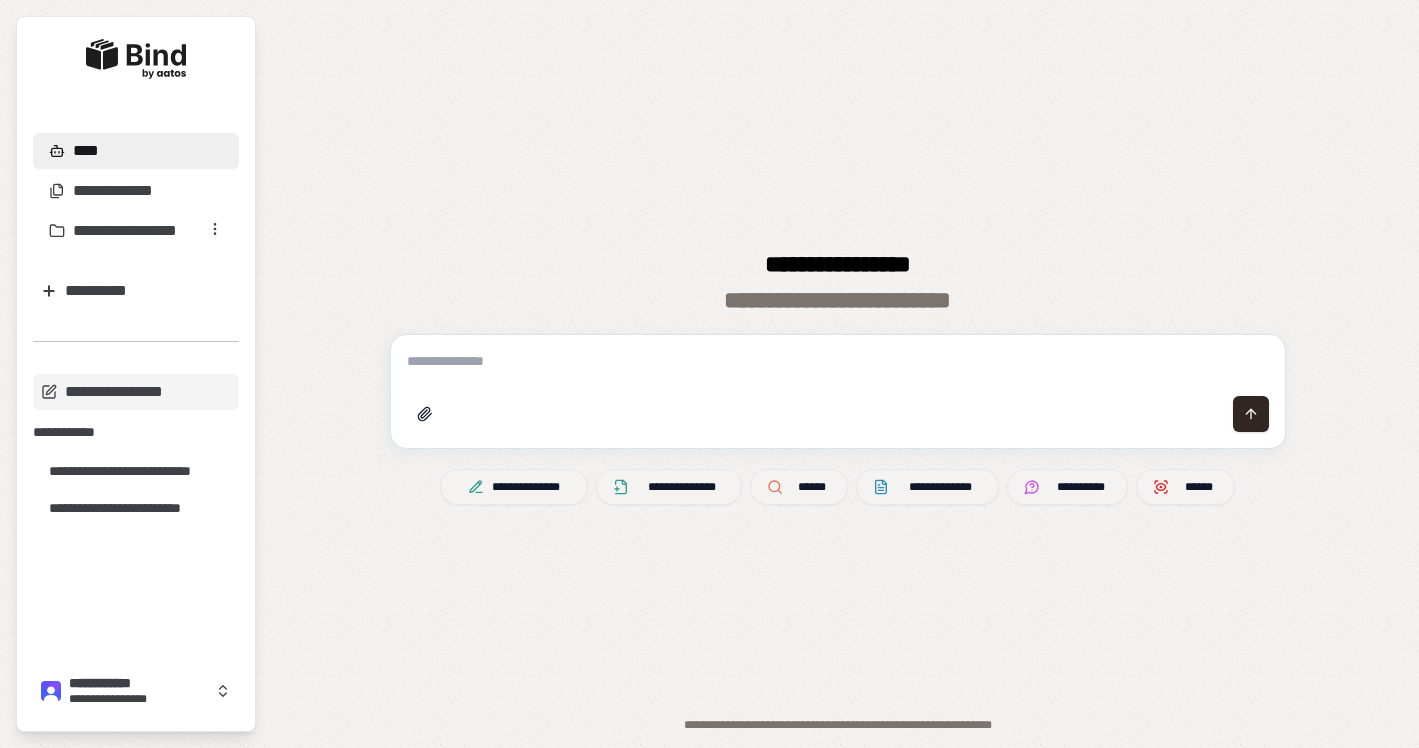 scroll, scrollTop: 0, scrollLeft: 0, axis: both 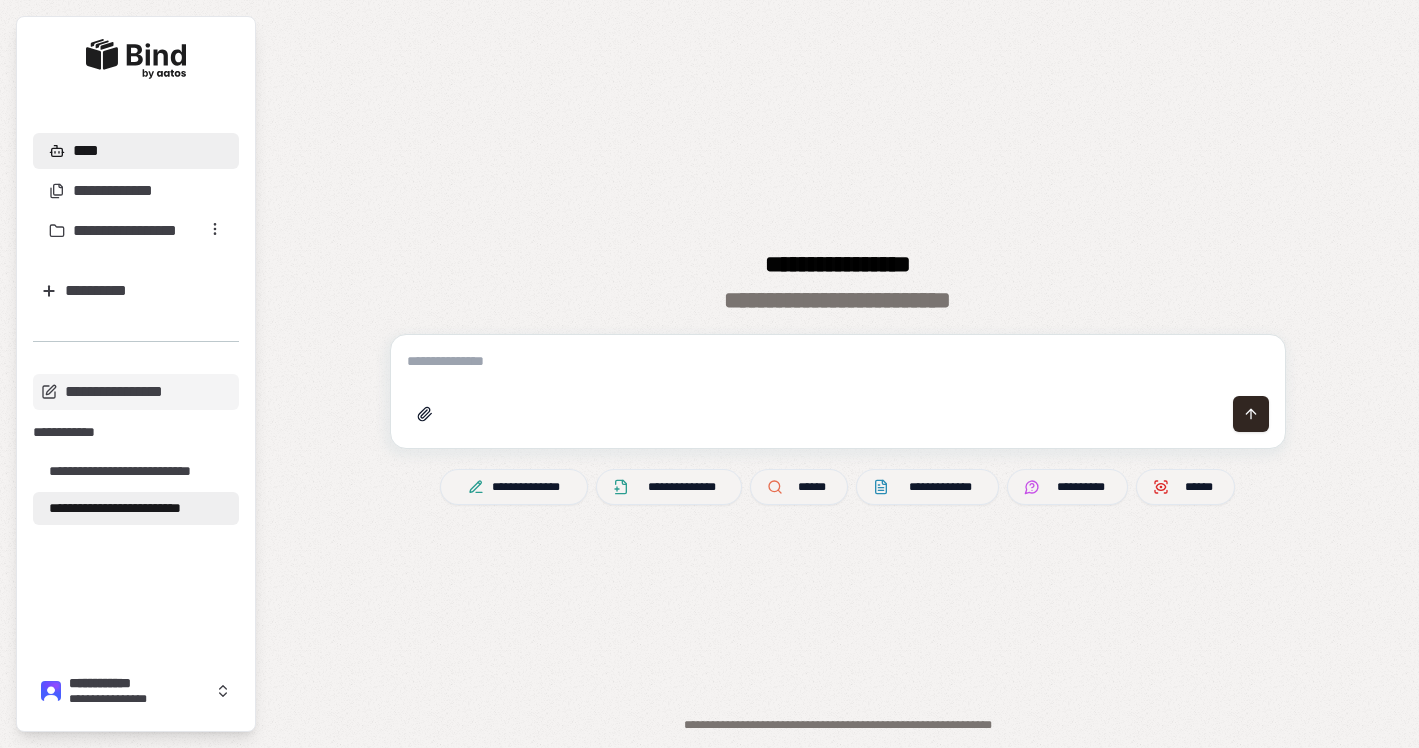 click on "**********" at bounding box center [136, 508] 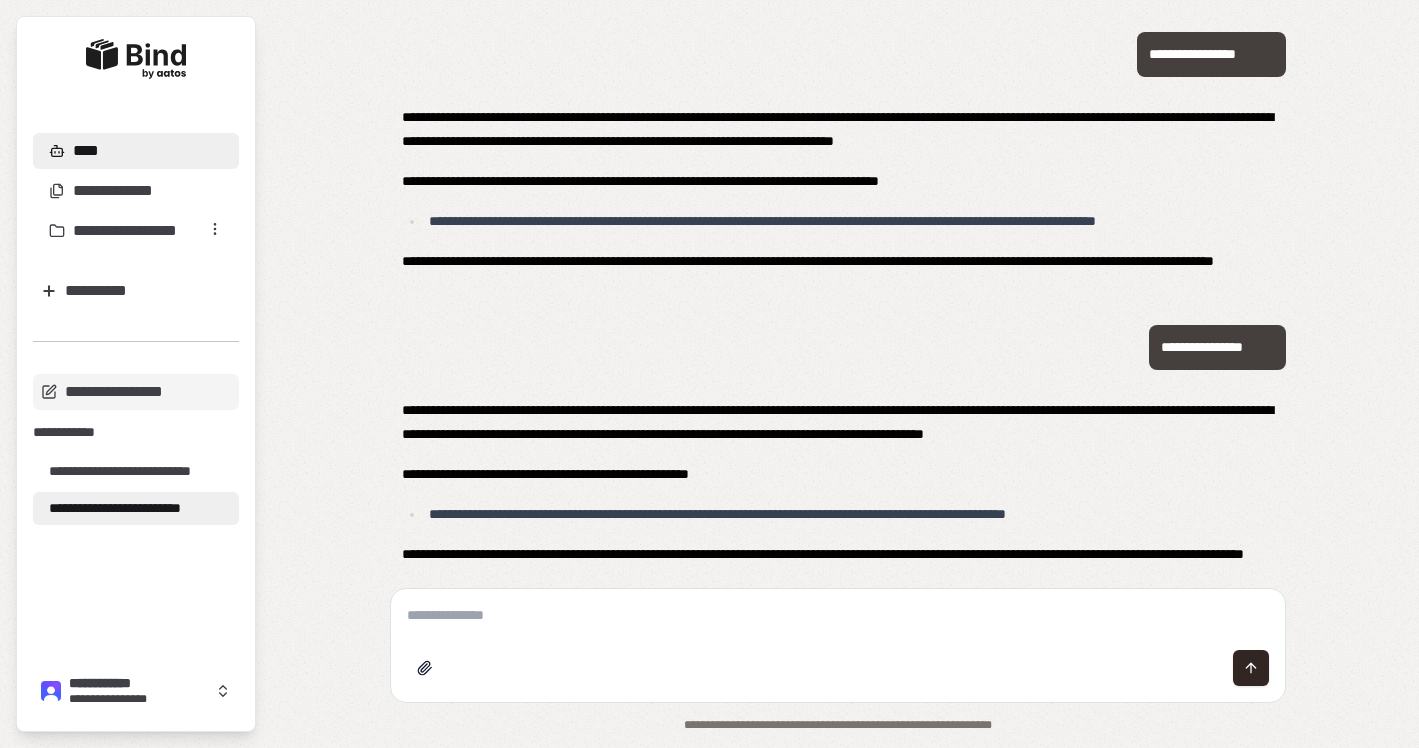 scroll, scrollTop: 293, scrollLeft: 0, axis: vertical 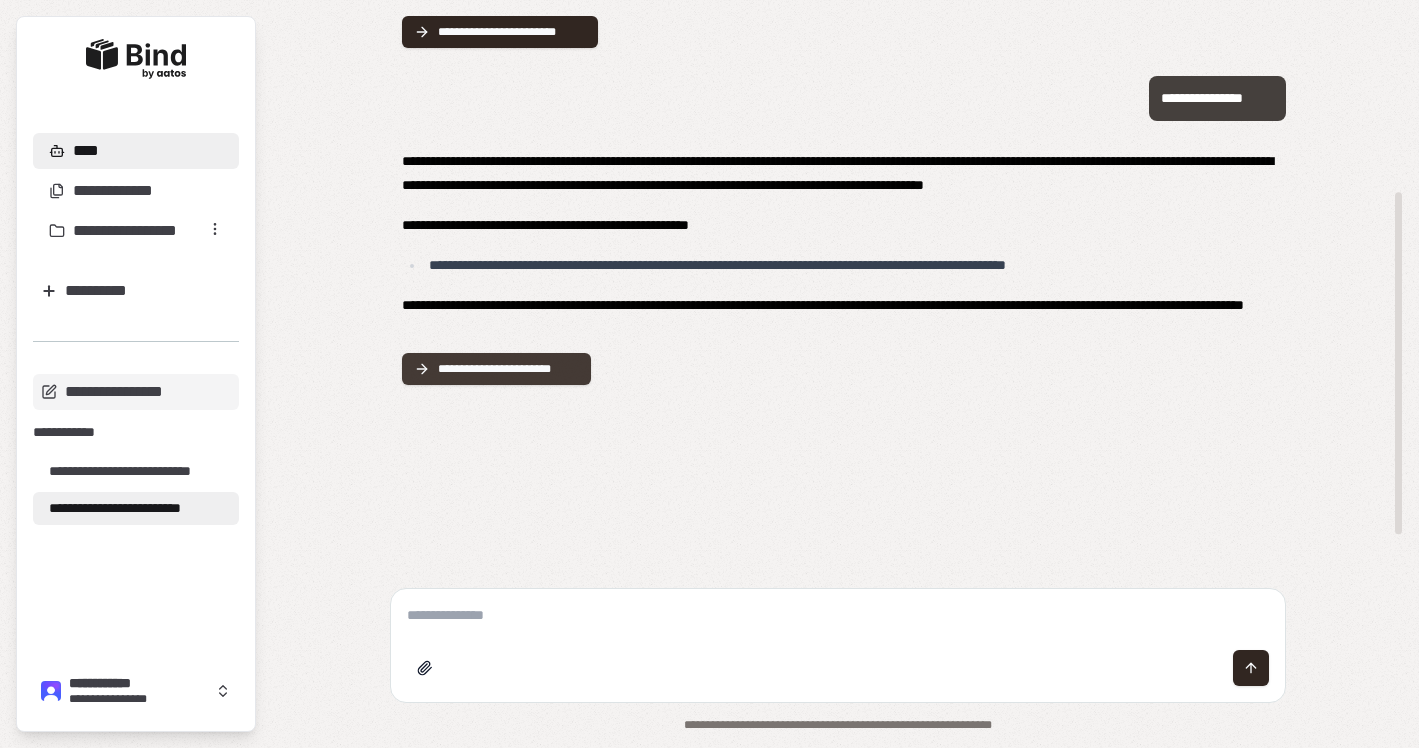 click on "**********" at bounding box center (509, 369) 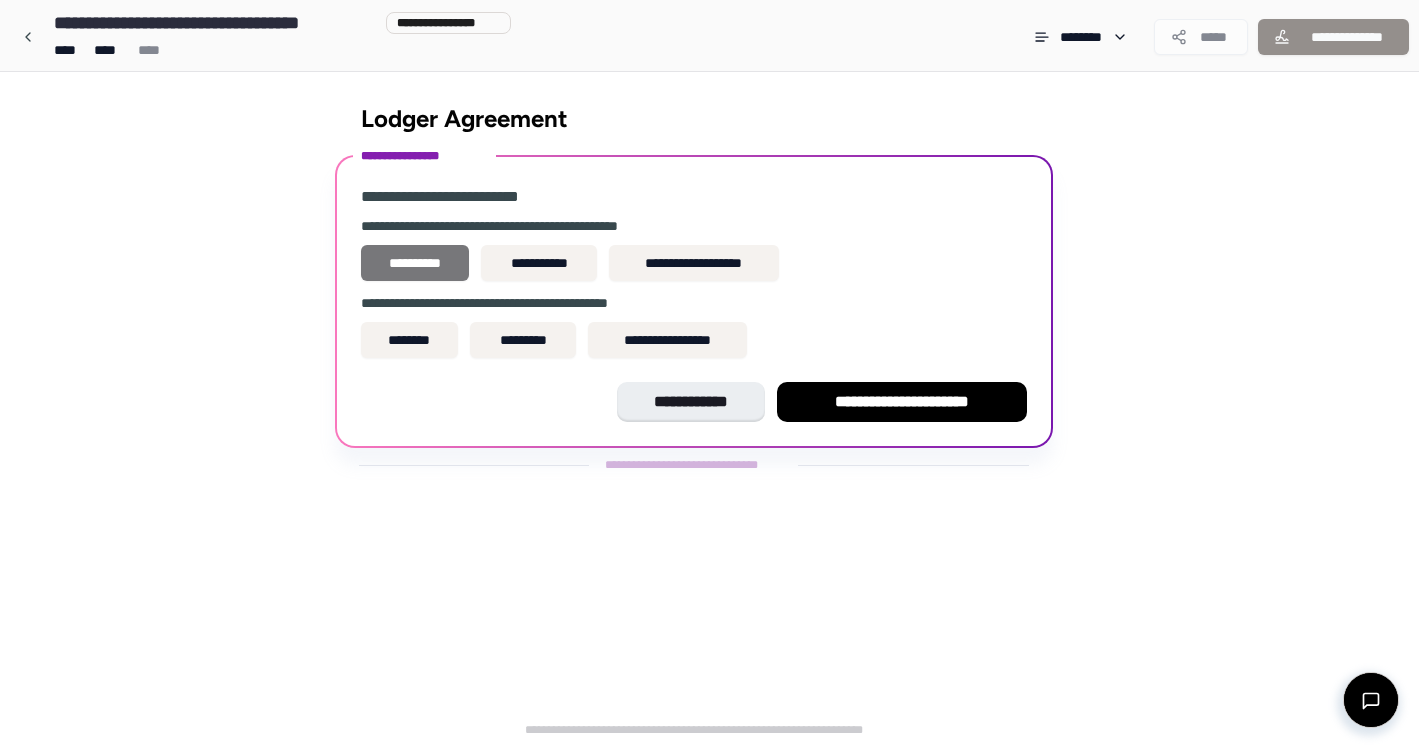 click on "**********" at bounding box center [415, 263] 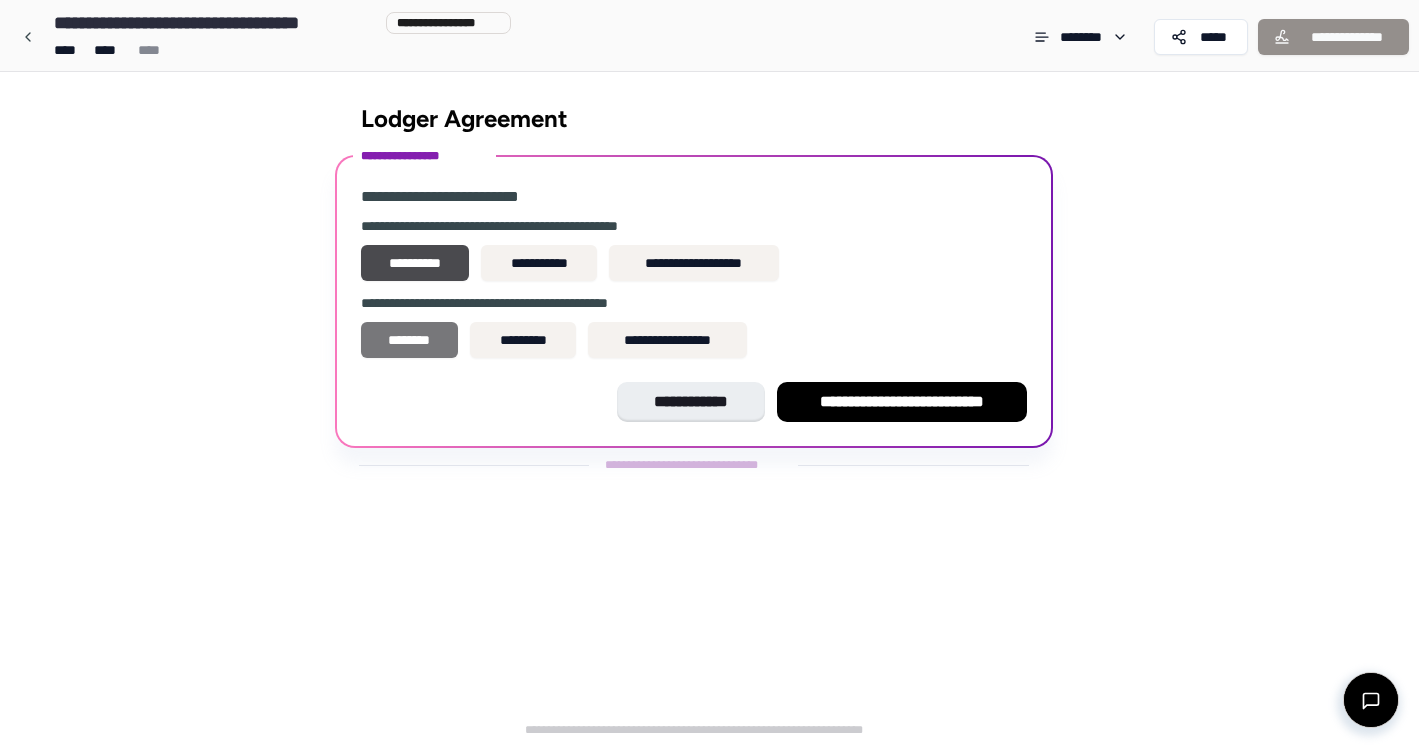 click on "********" at bounding box center (410, 340) 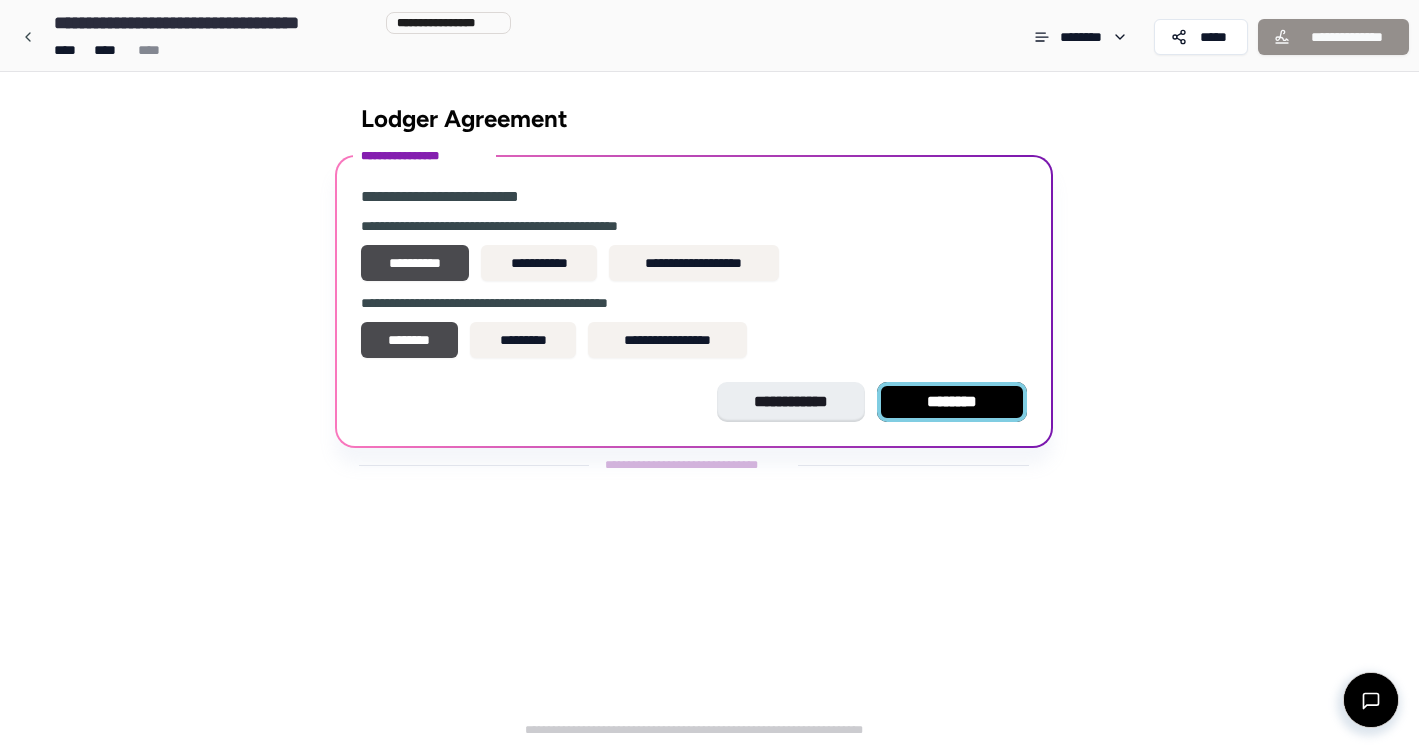 click on "********" at bounding box center [952, 402] 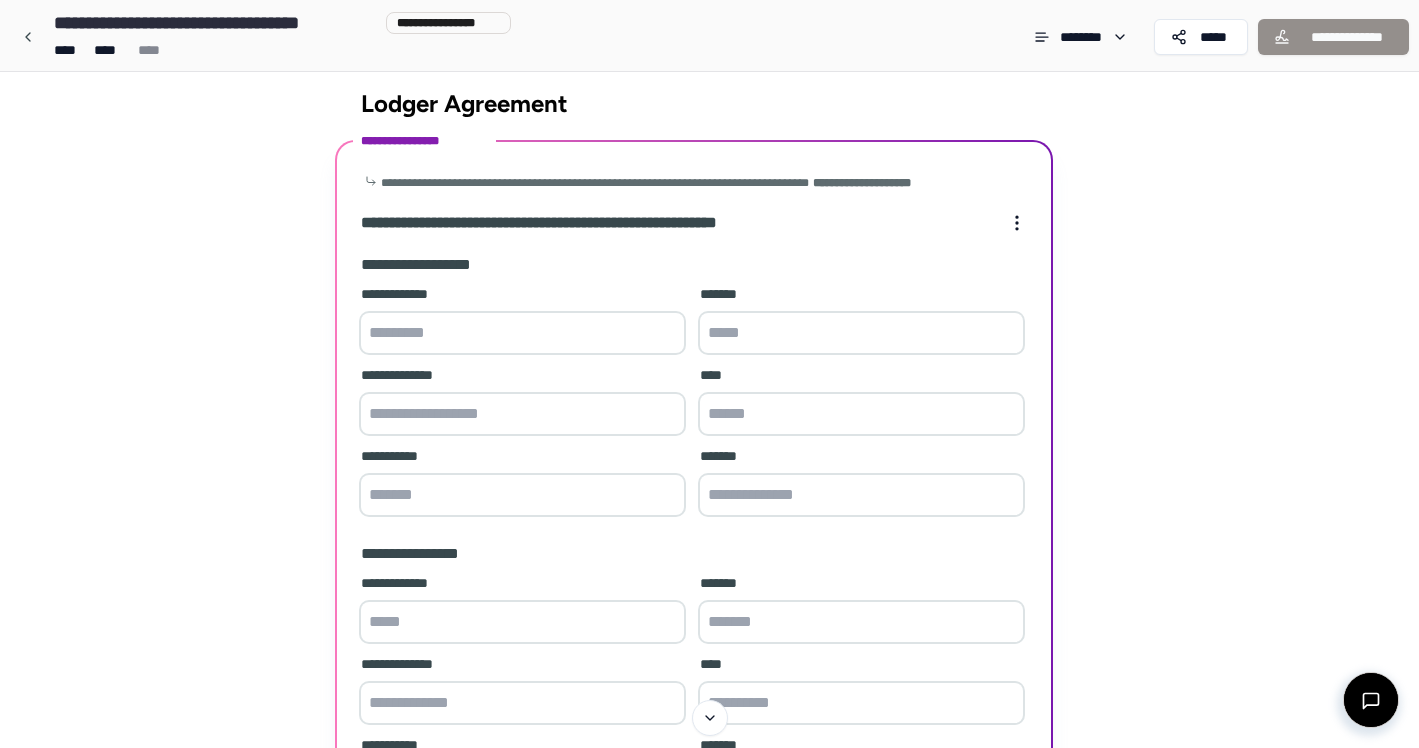 scroll, scrollTop: 11, scrollLeft: 0, axis: vertical 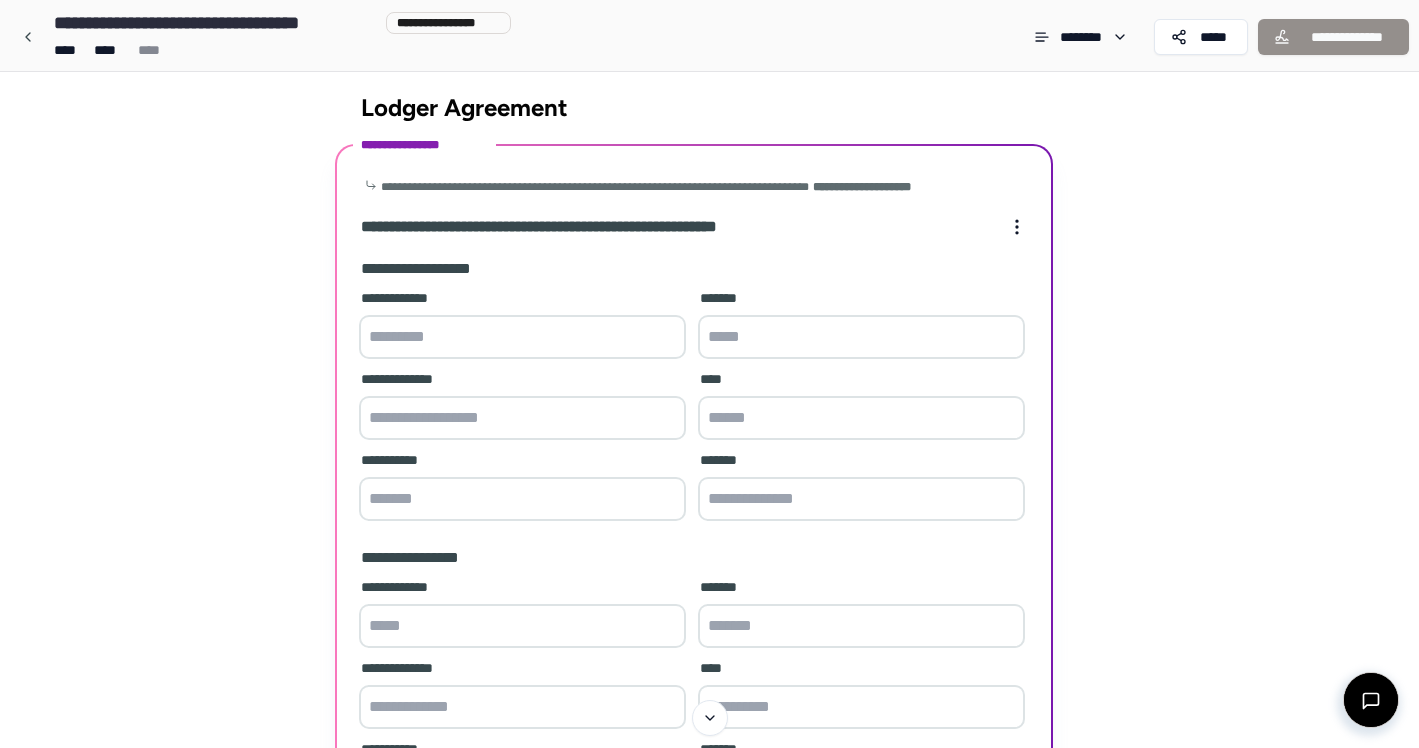 click at bounding box center (522, 337) 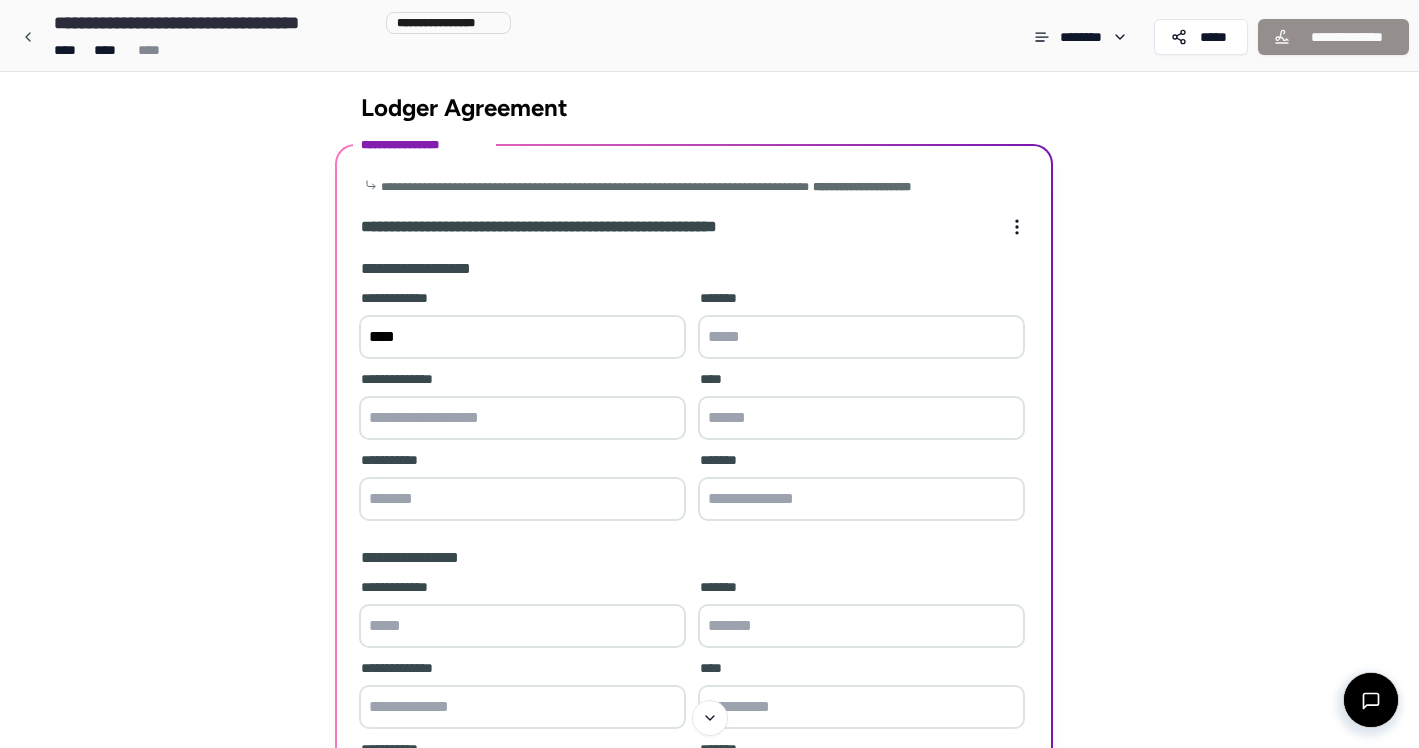 type on "****" 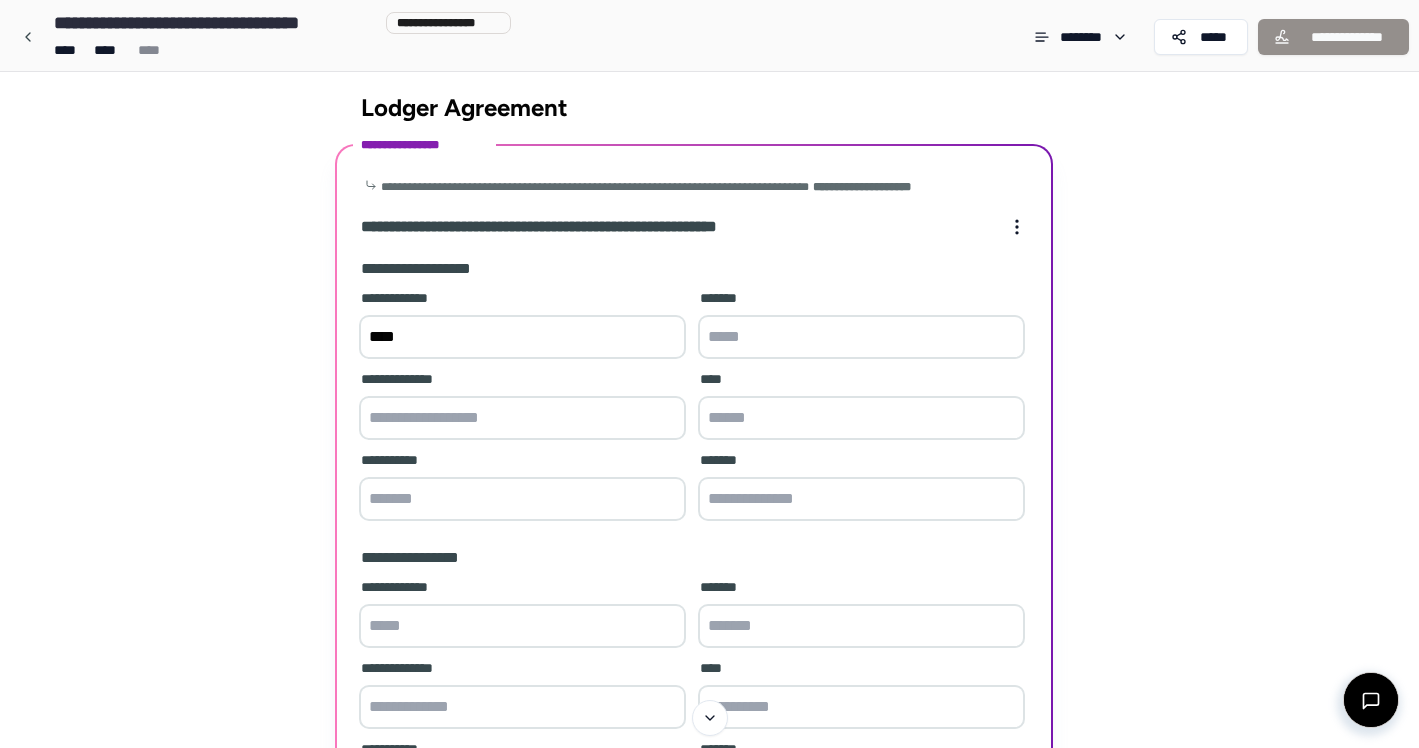 click at bounding box center [861, 337] 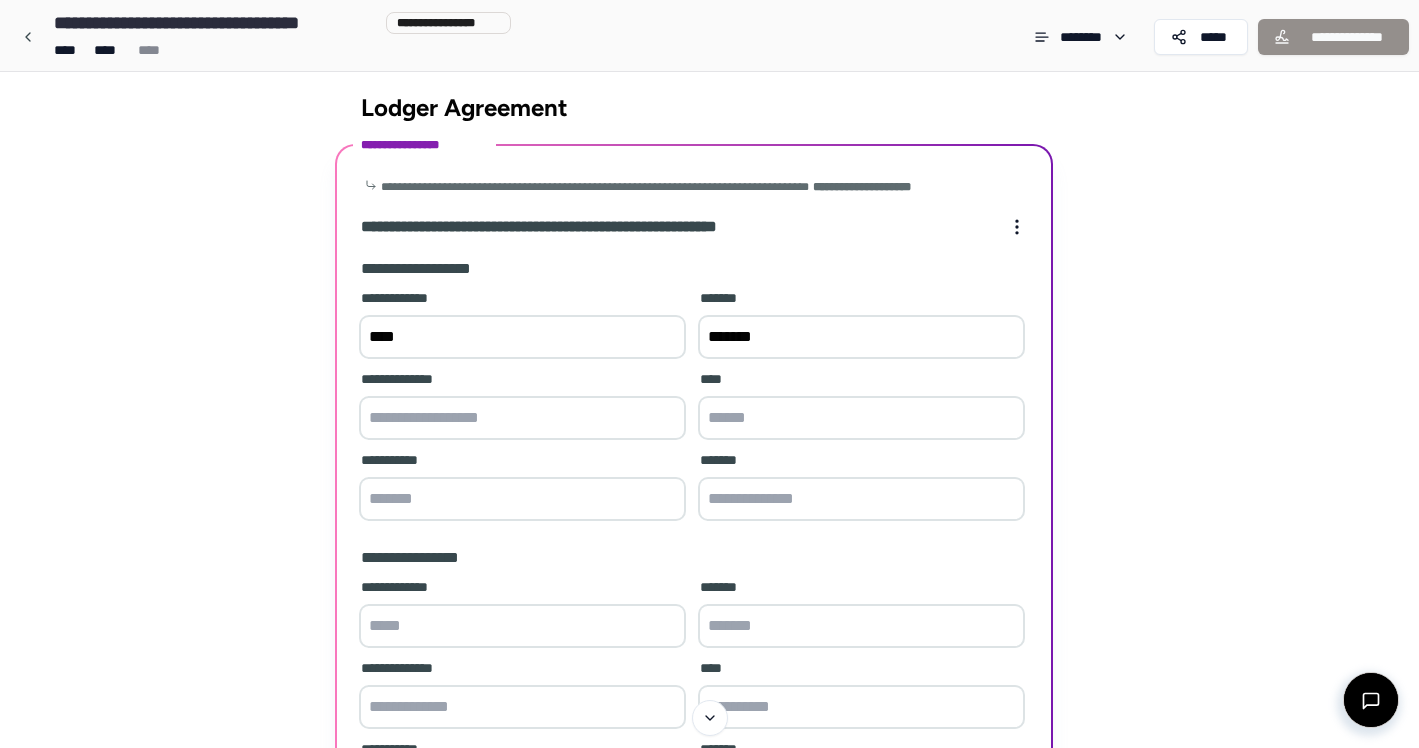 type on "*******" 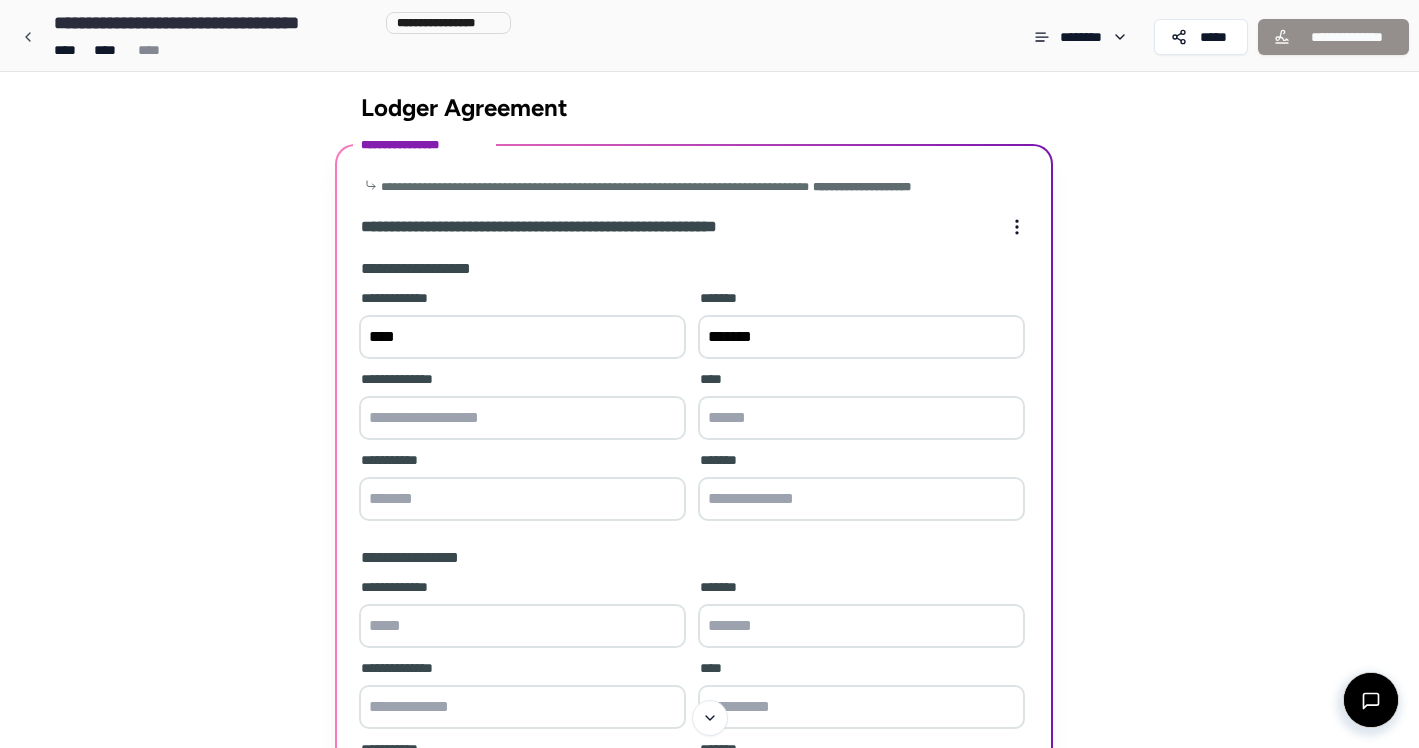 click at bounding box center [522, 418] 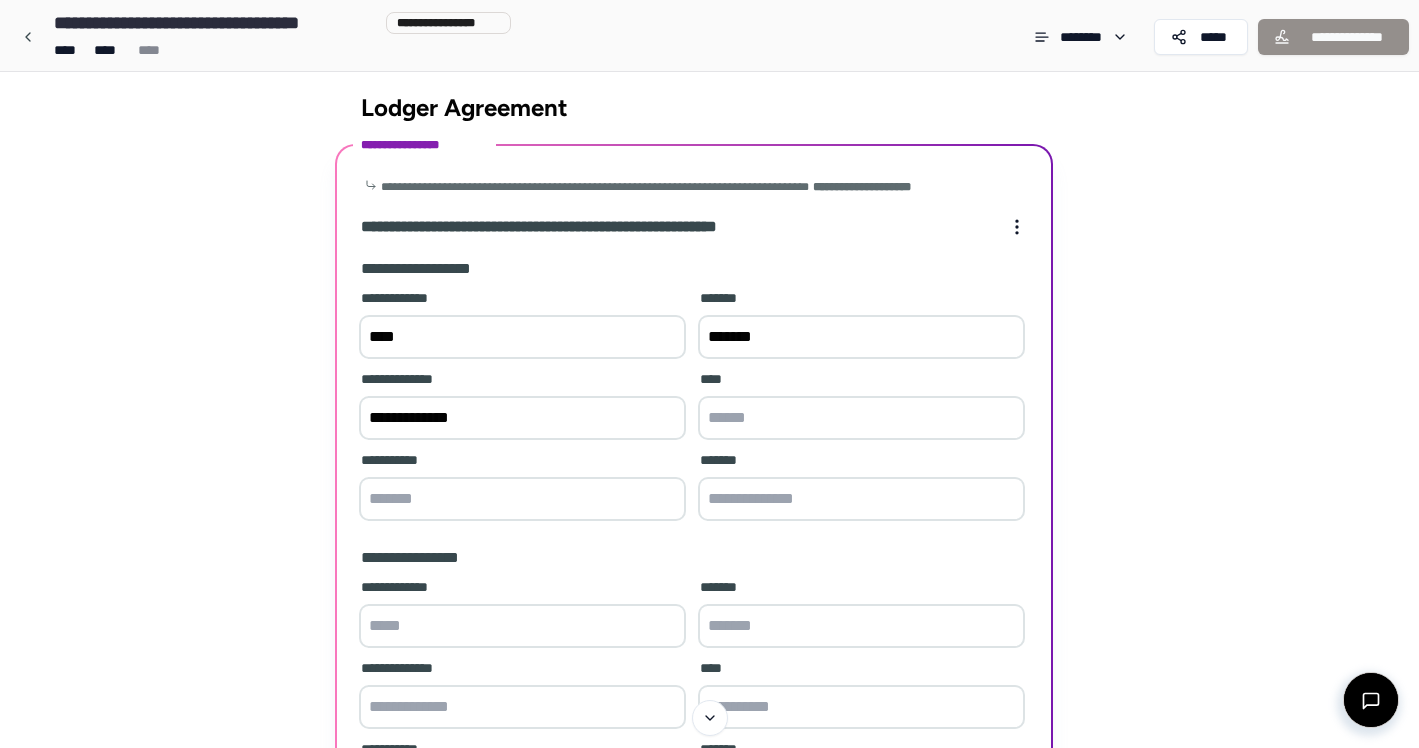 click at bounding box center (861, 418) 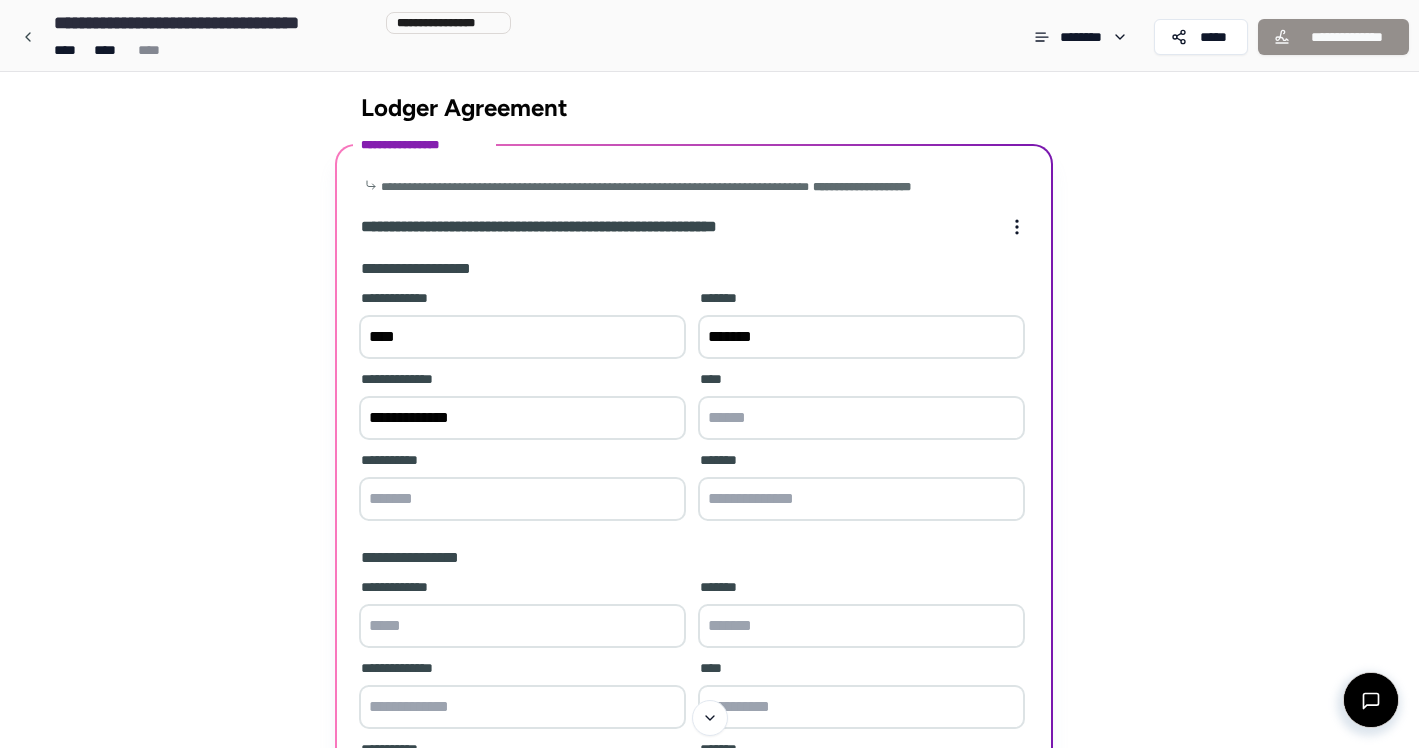 click on "**********" at bounding box center (522, 418) 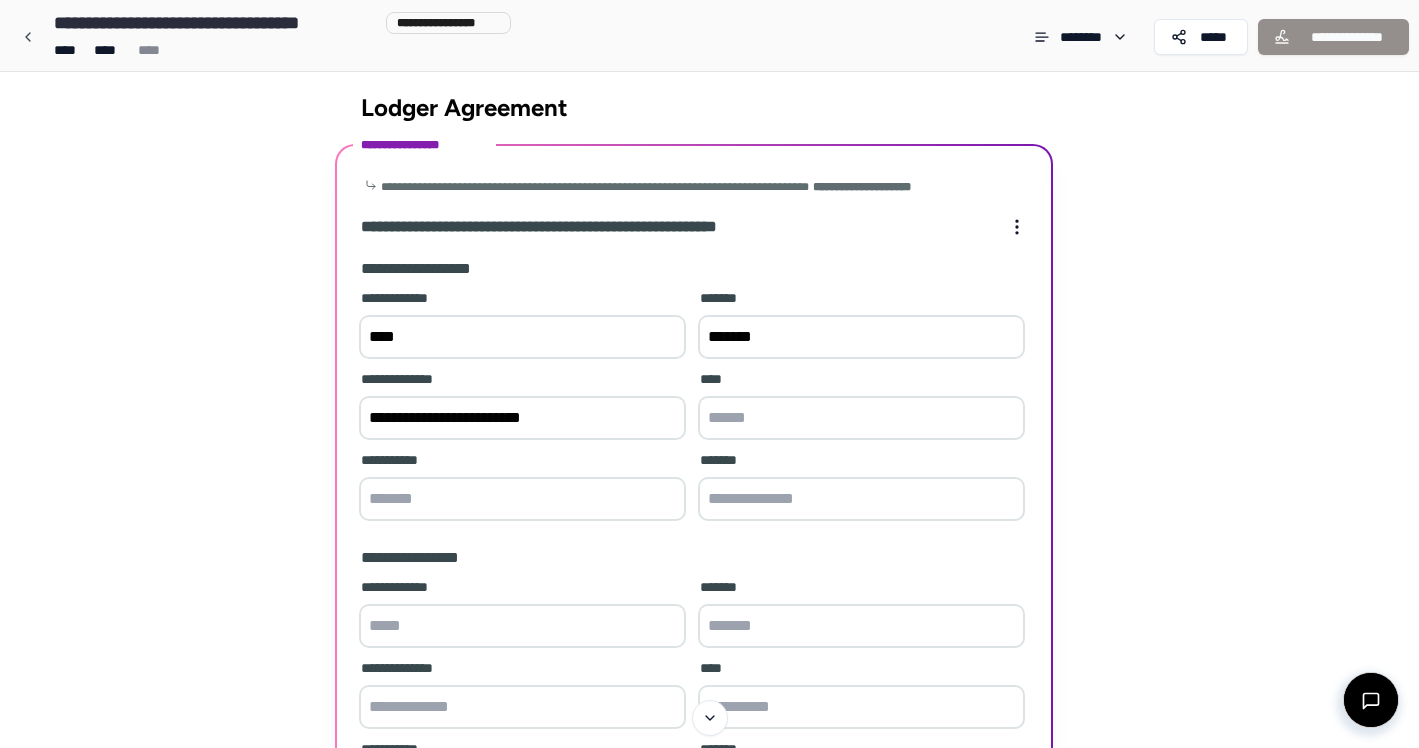 type on "**********" 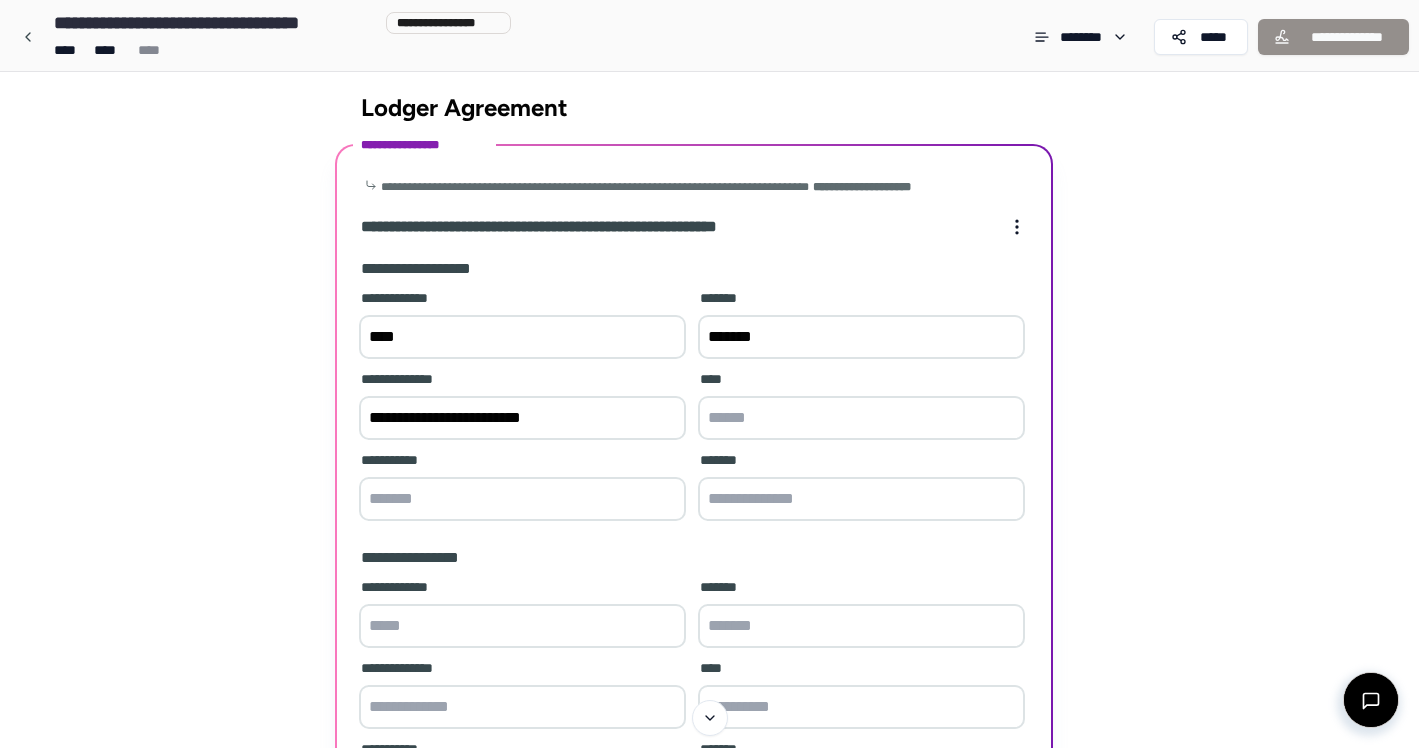 click at bounding box center [861, 418] 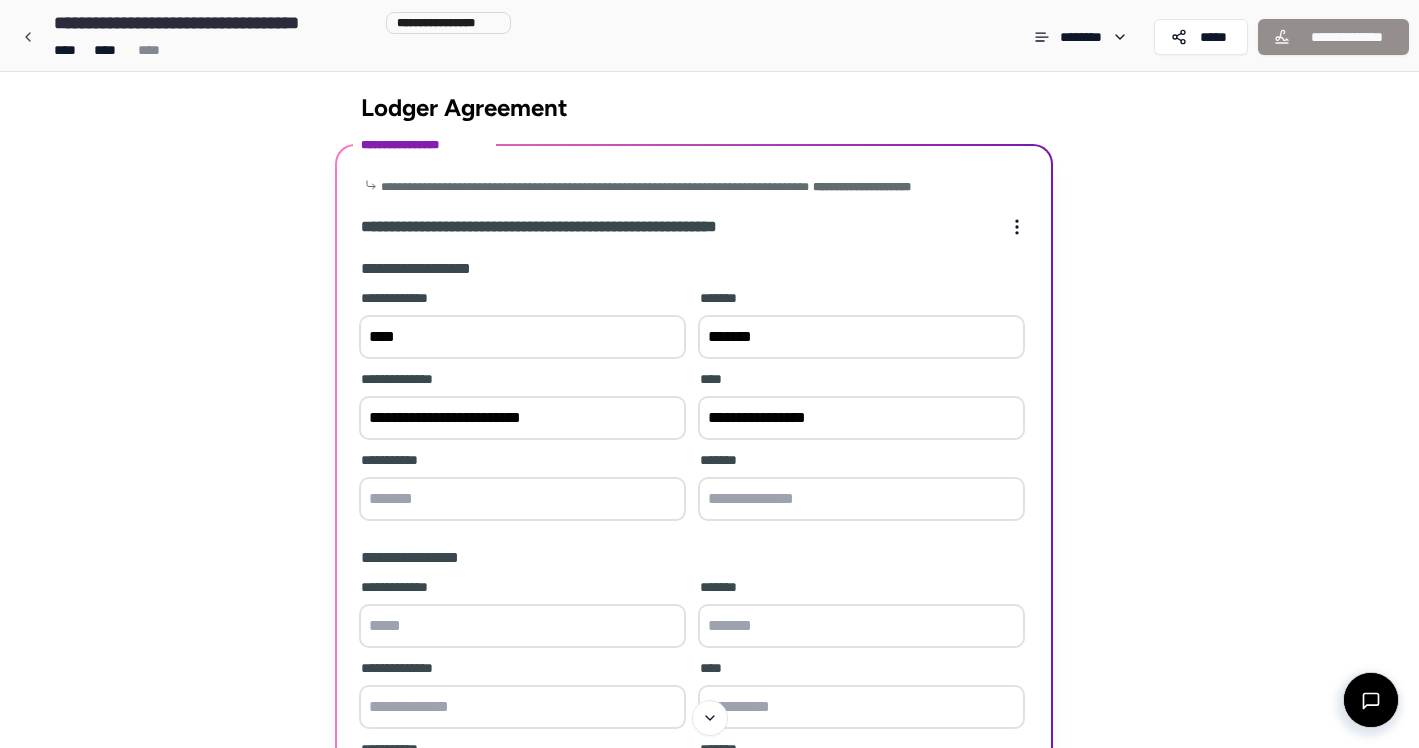 type on "**********" 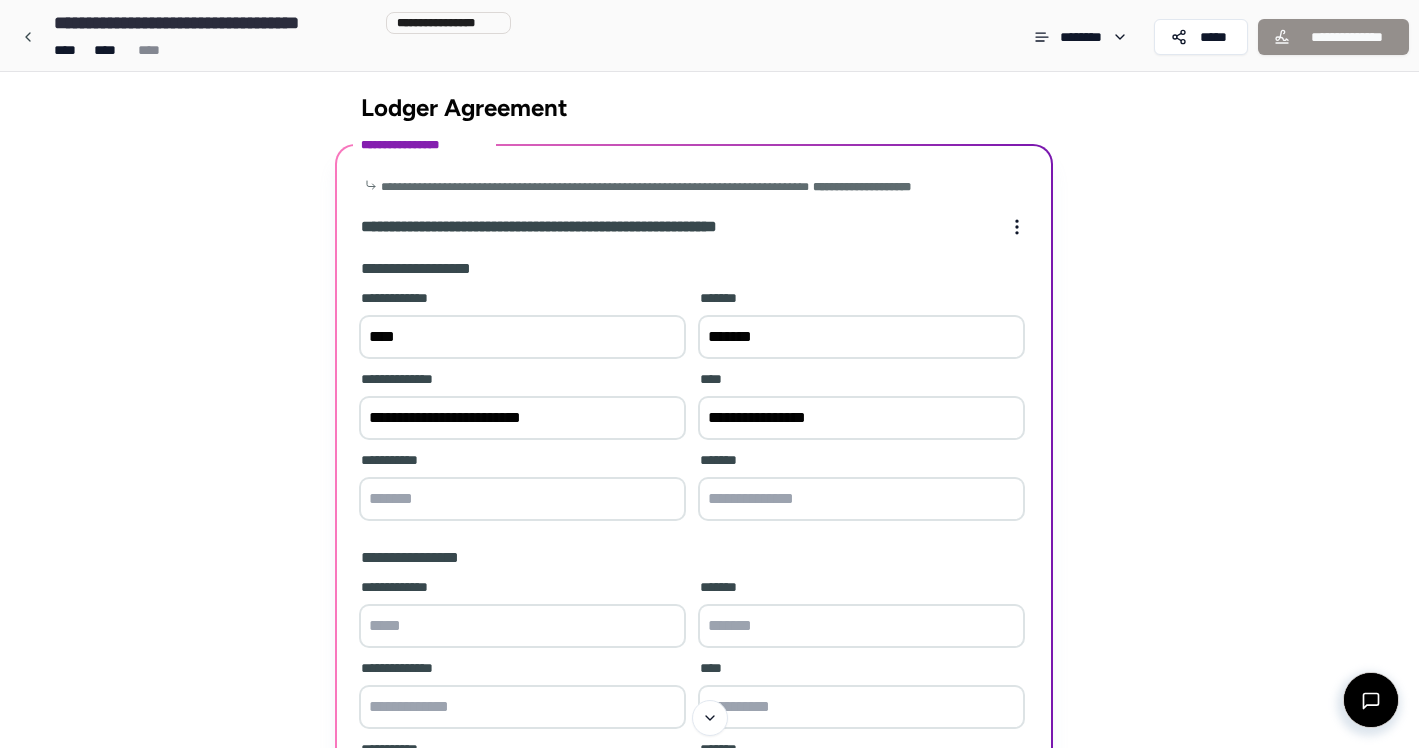 click at bounding box center [522, 499] 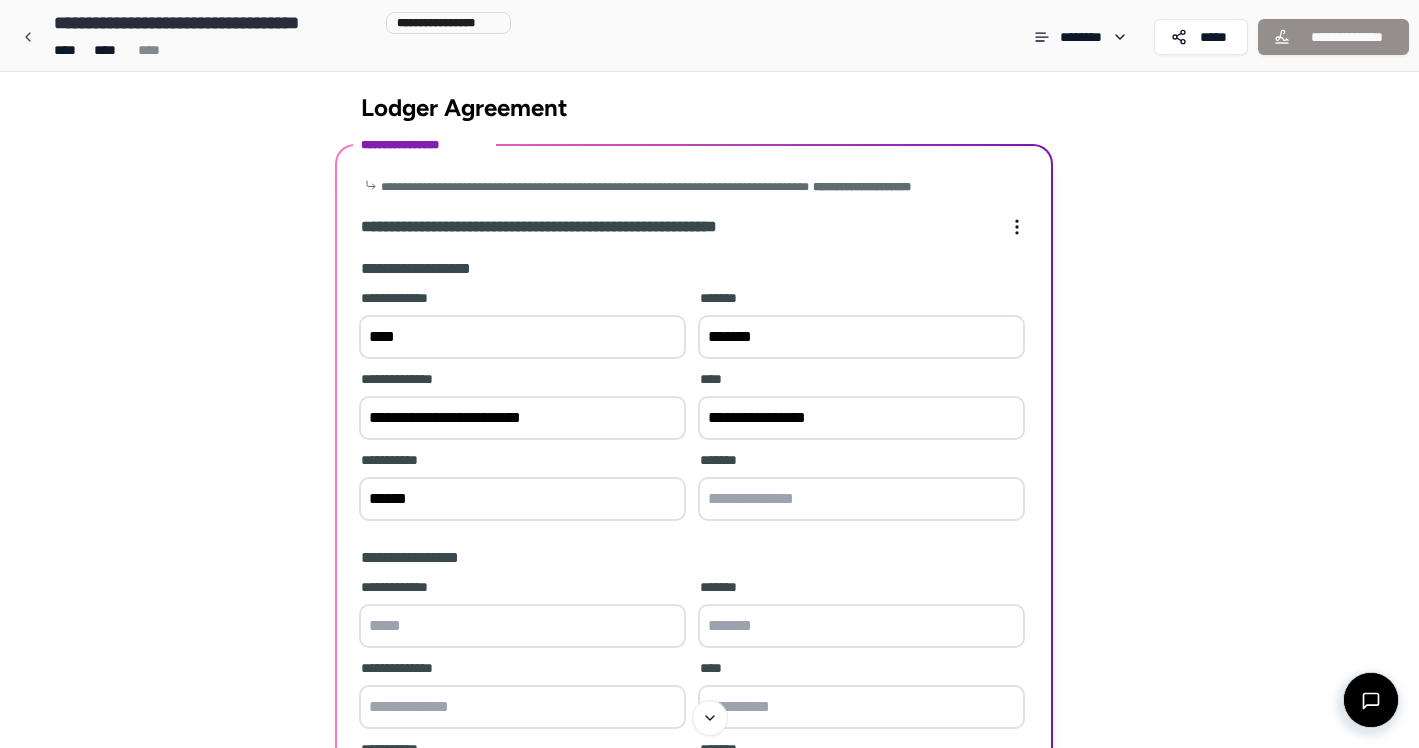 type on "******" 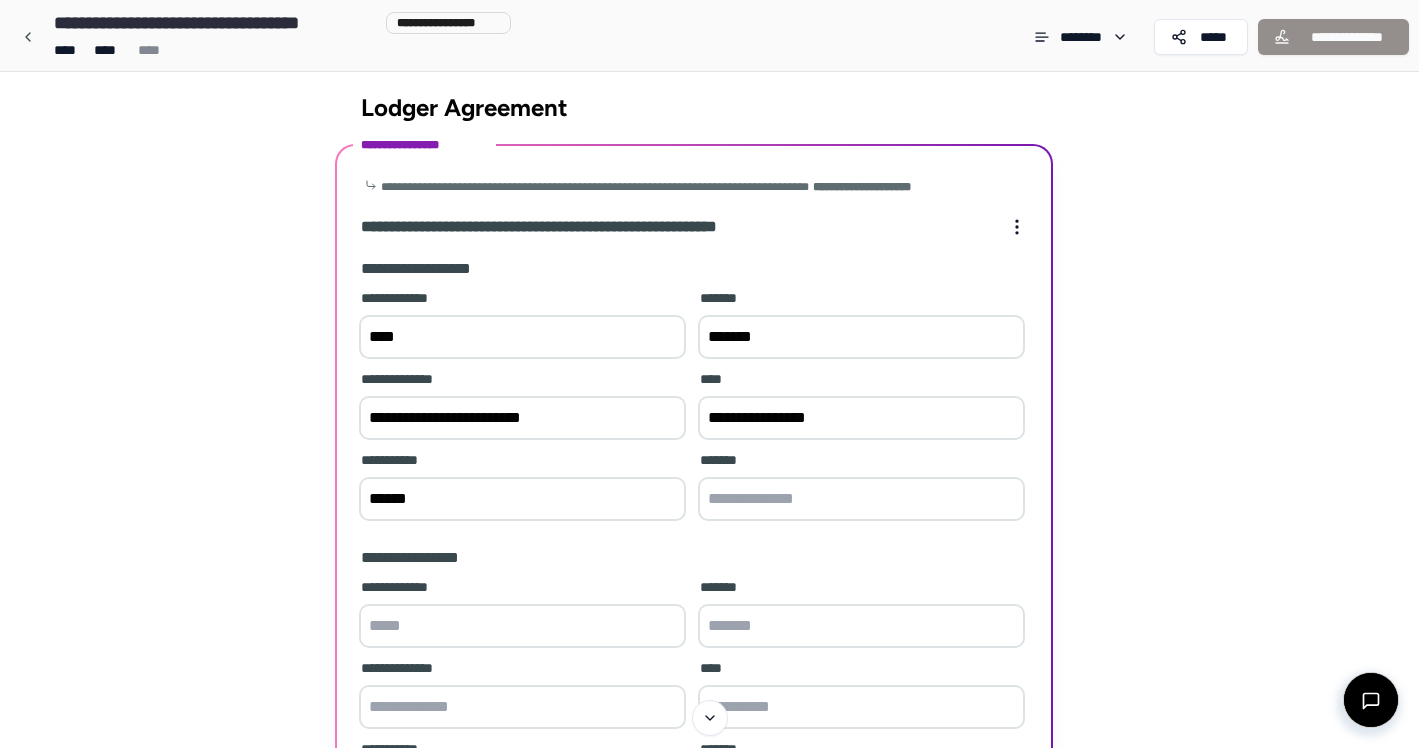 click at bounding box center (861, 499) 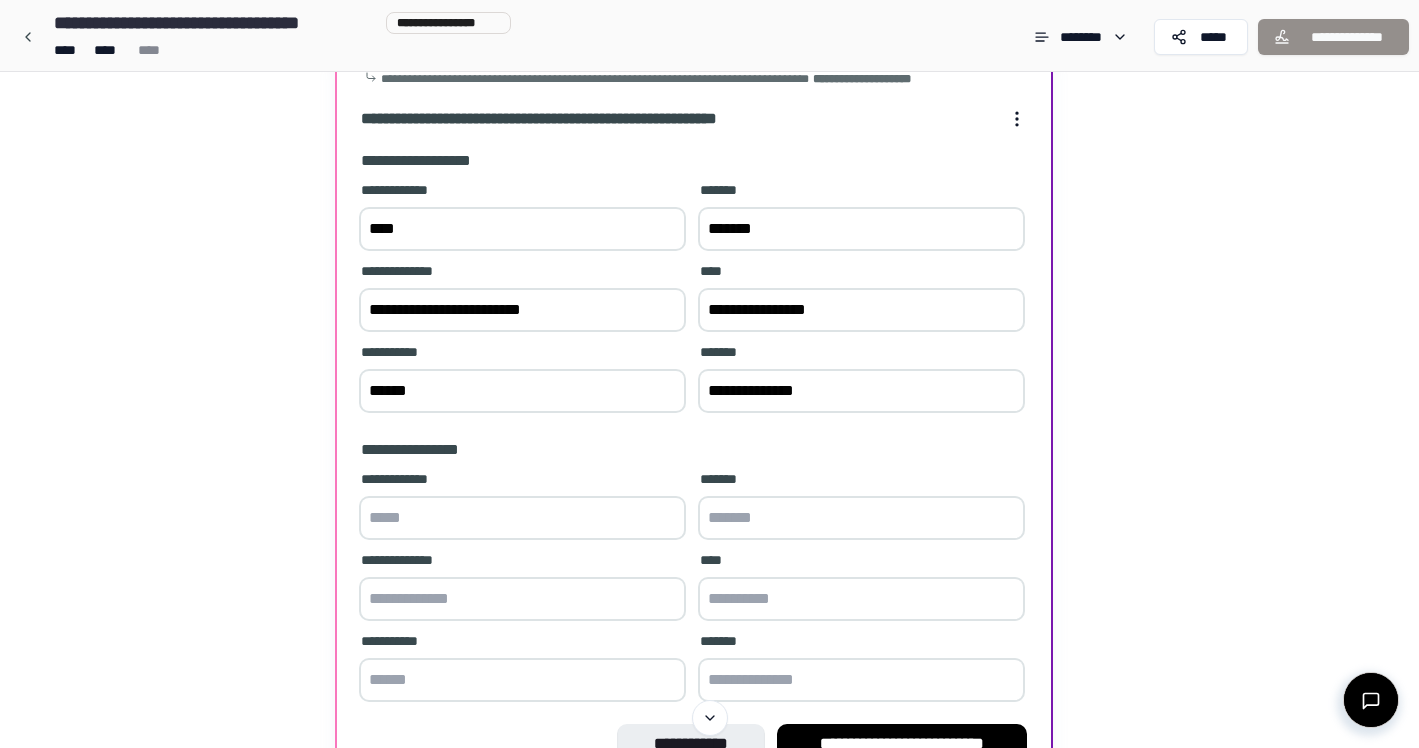 scroll, scrollTop: 129, scrollLeft: 0, axis: vertical 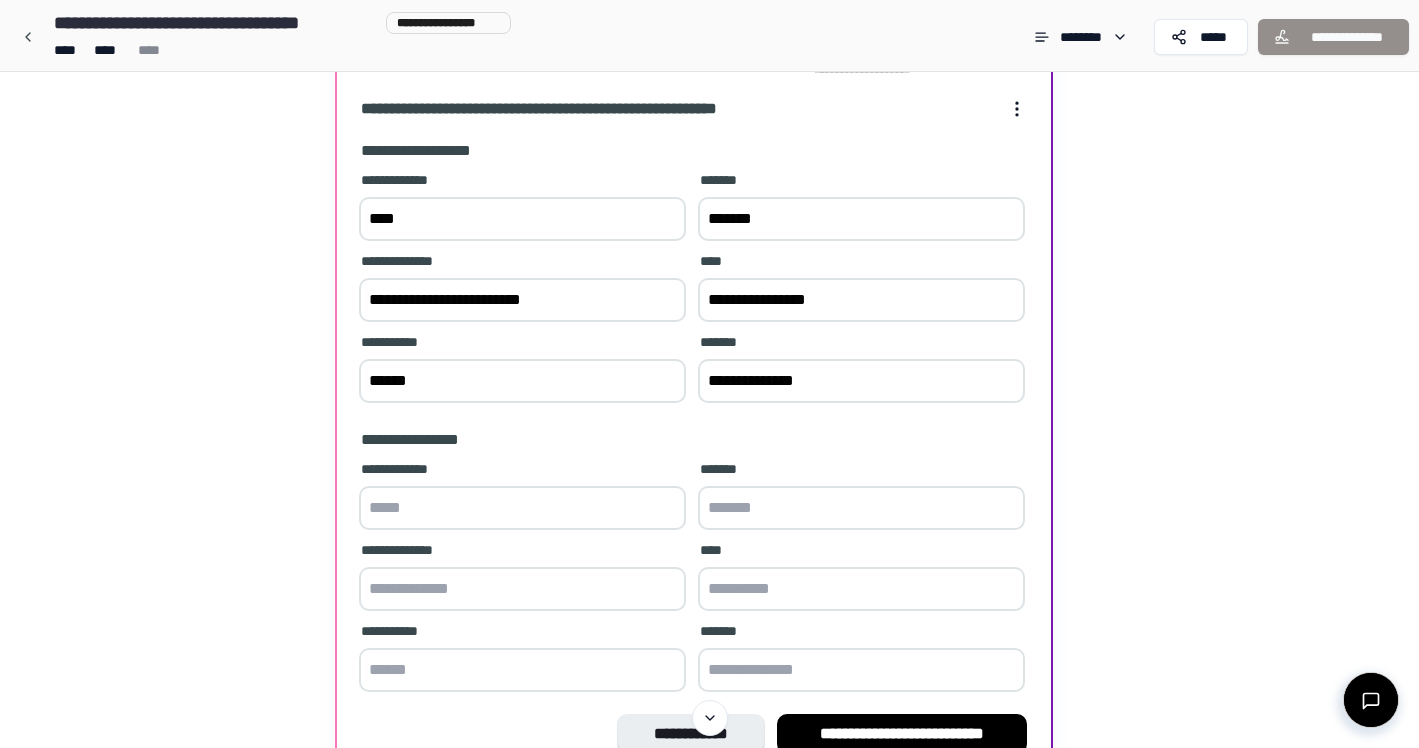 type on "**********" 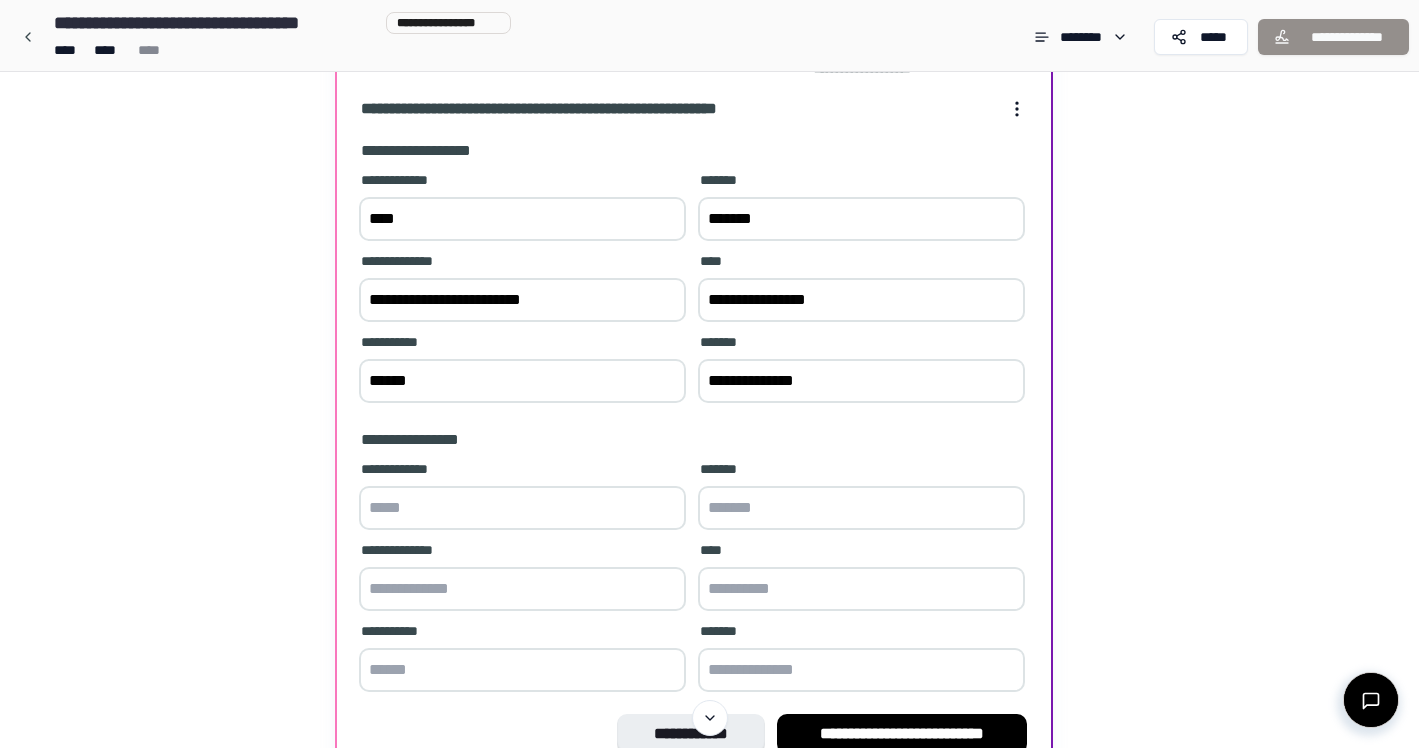 click at bounding box center [522, 508] 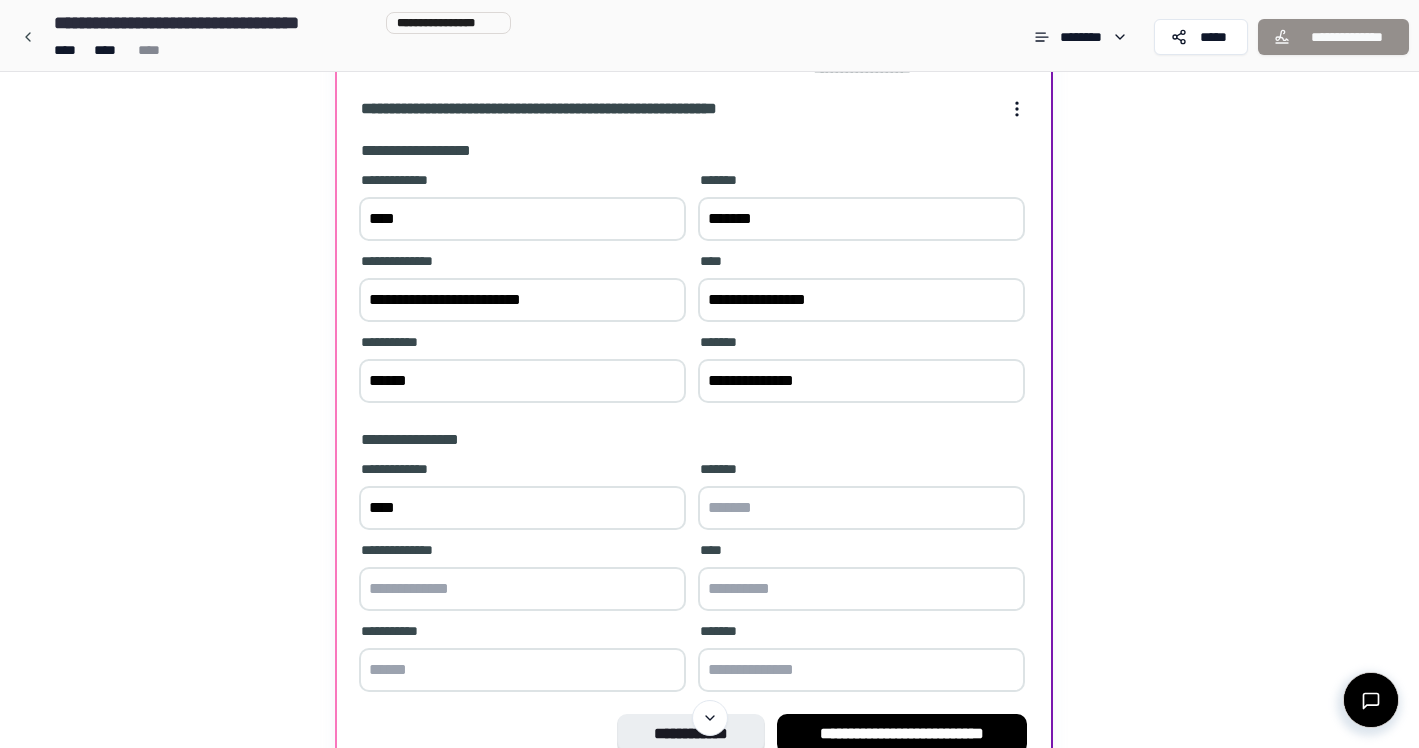 type on "****" 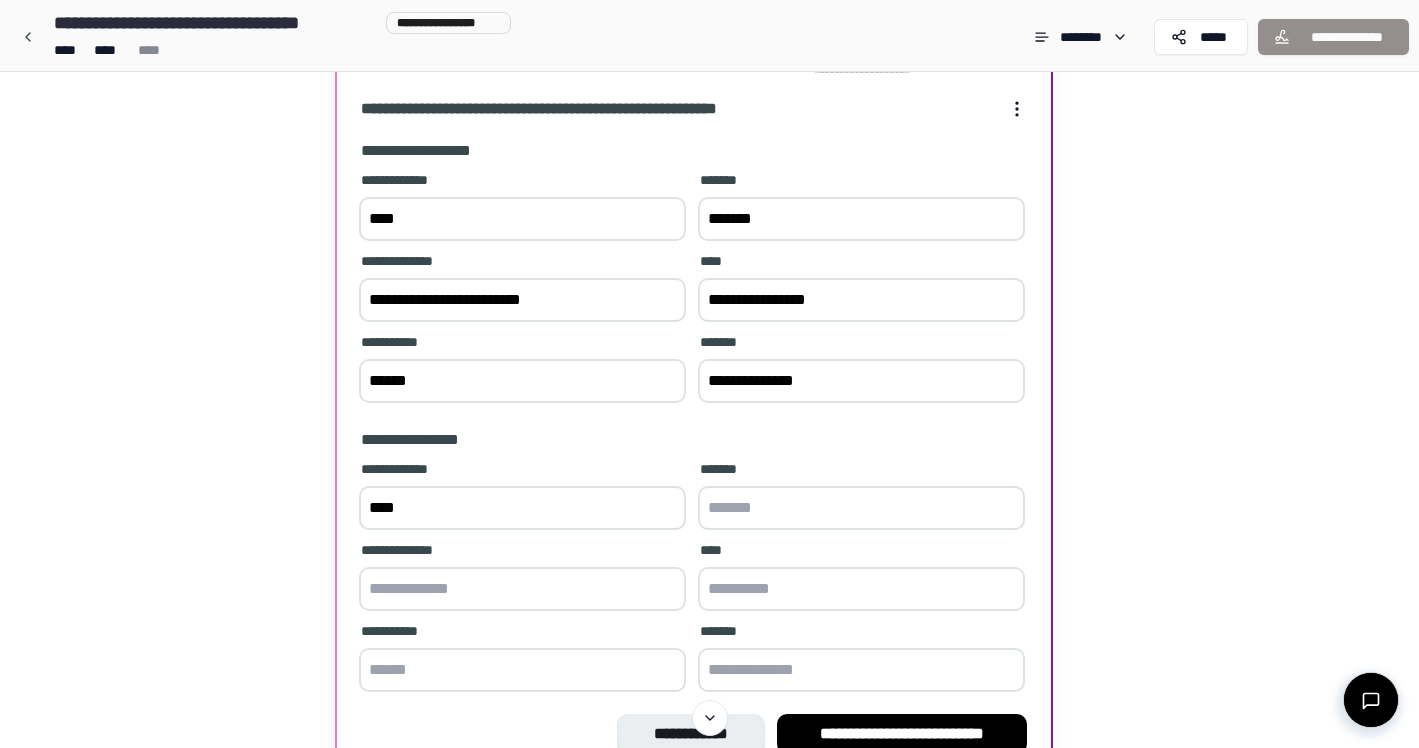 click at bounding box center (861, 508) 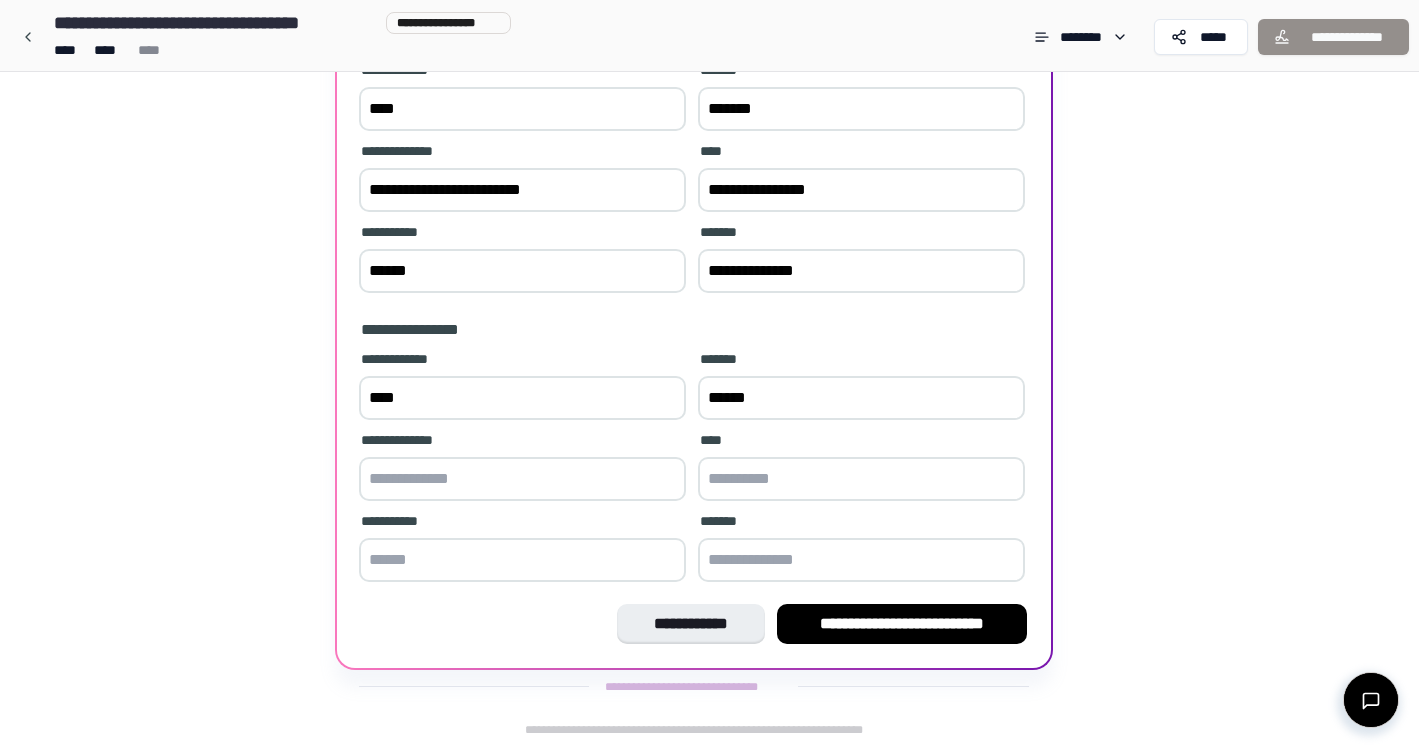 scroll, scrollTop: 239, scrollLeft: 0, axis: vertical 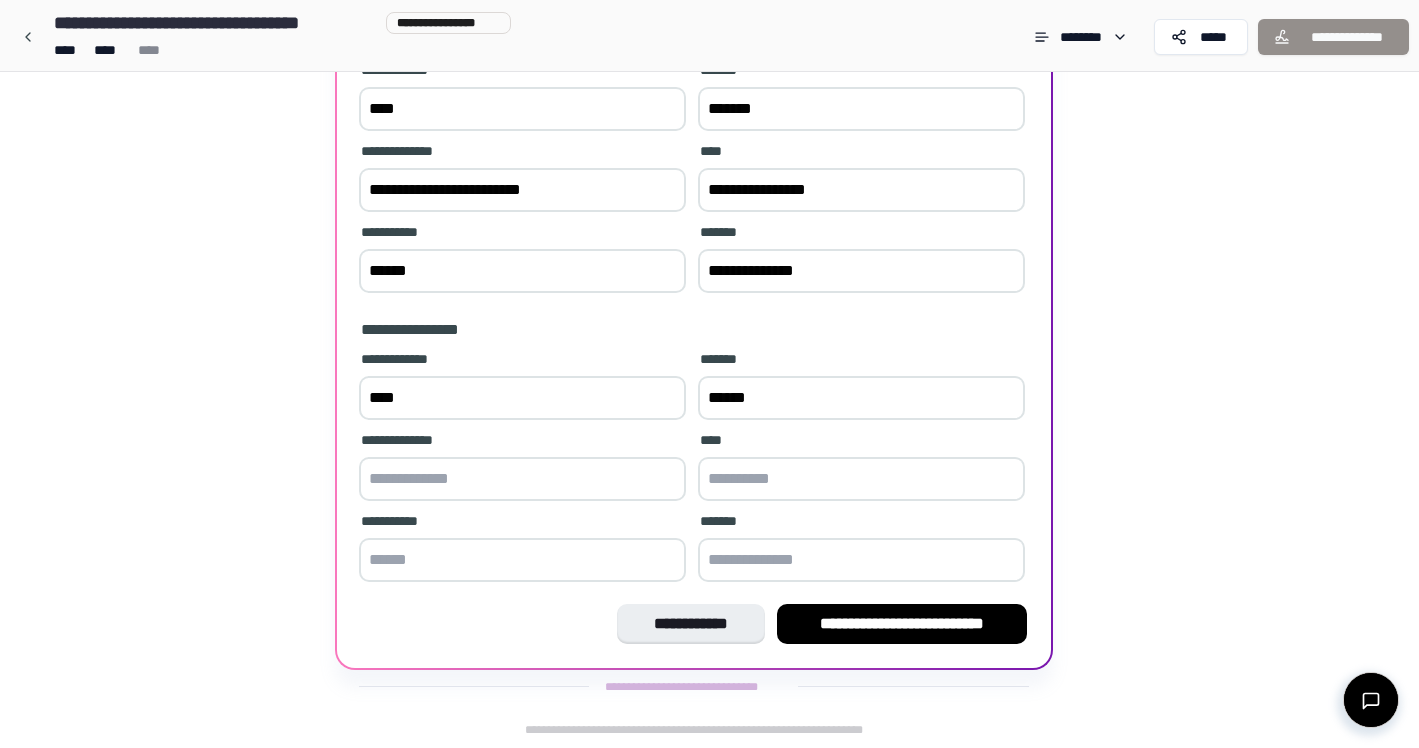 type on "******" 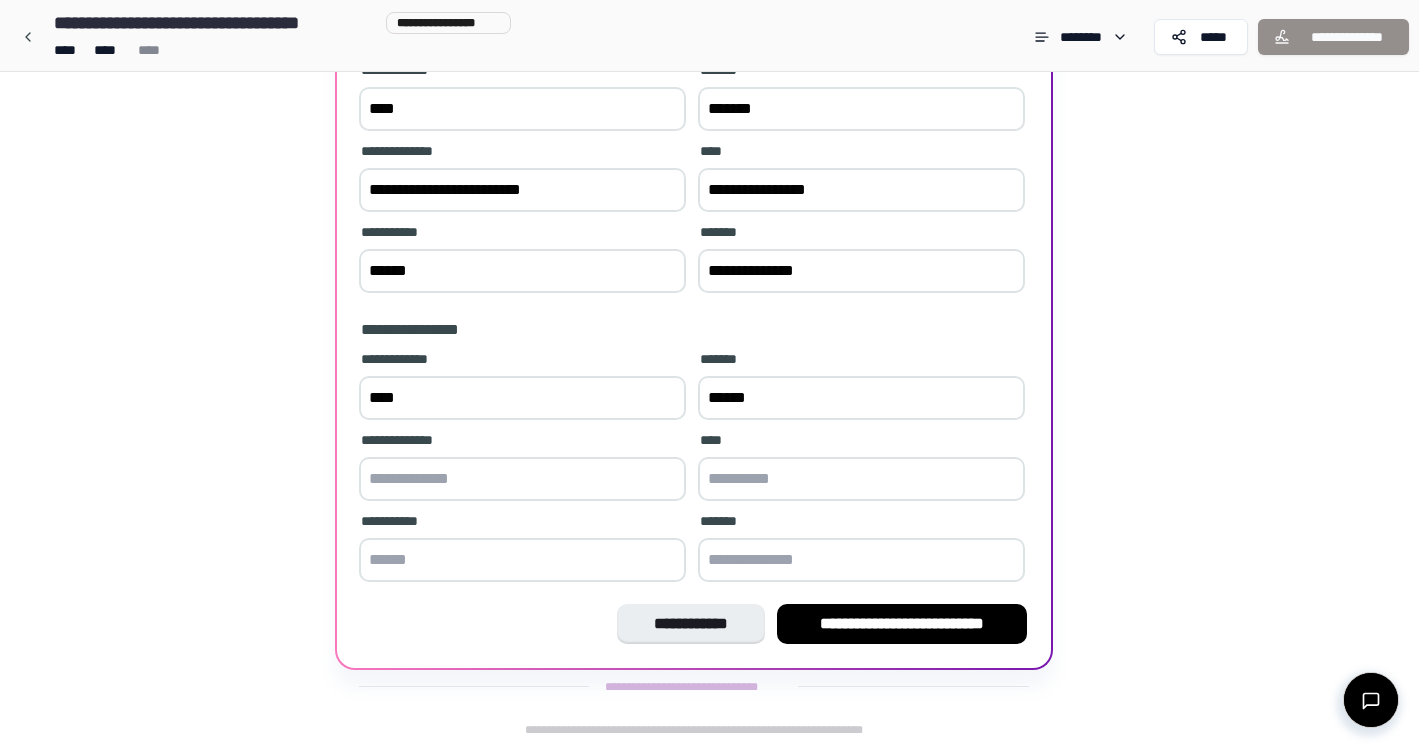 click at bounding box center [522, 479] 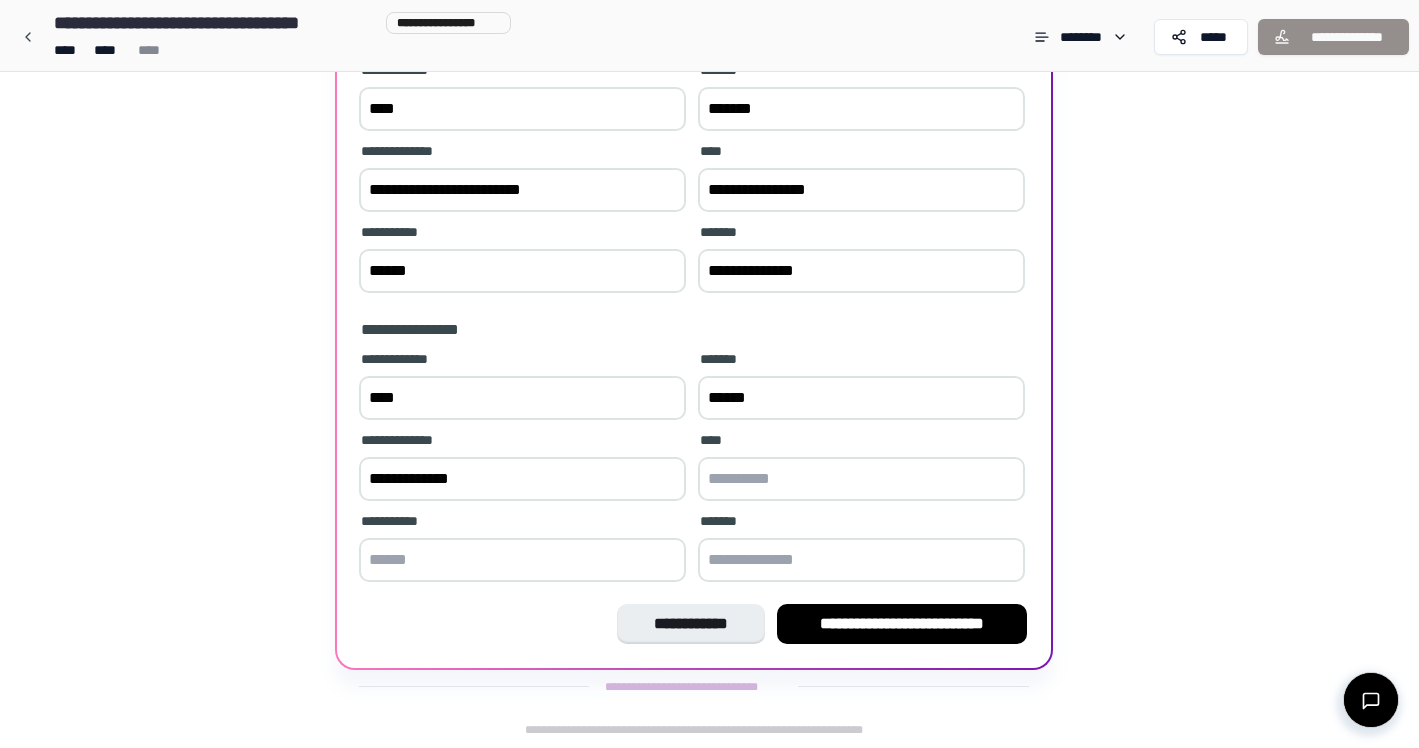 click at bounding box center (861, 479) 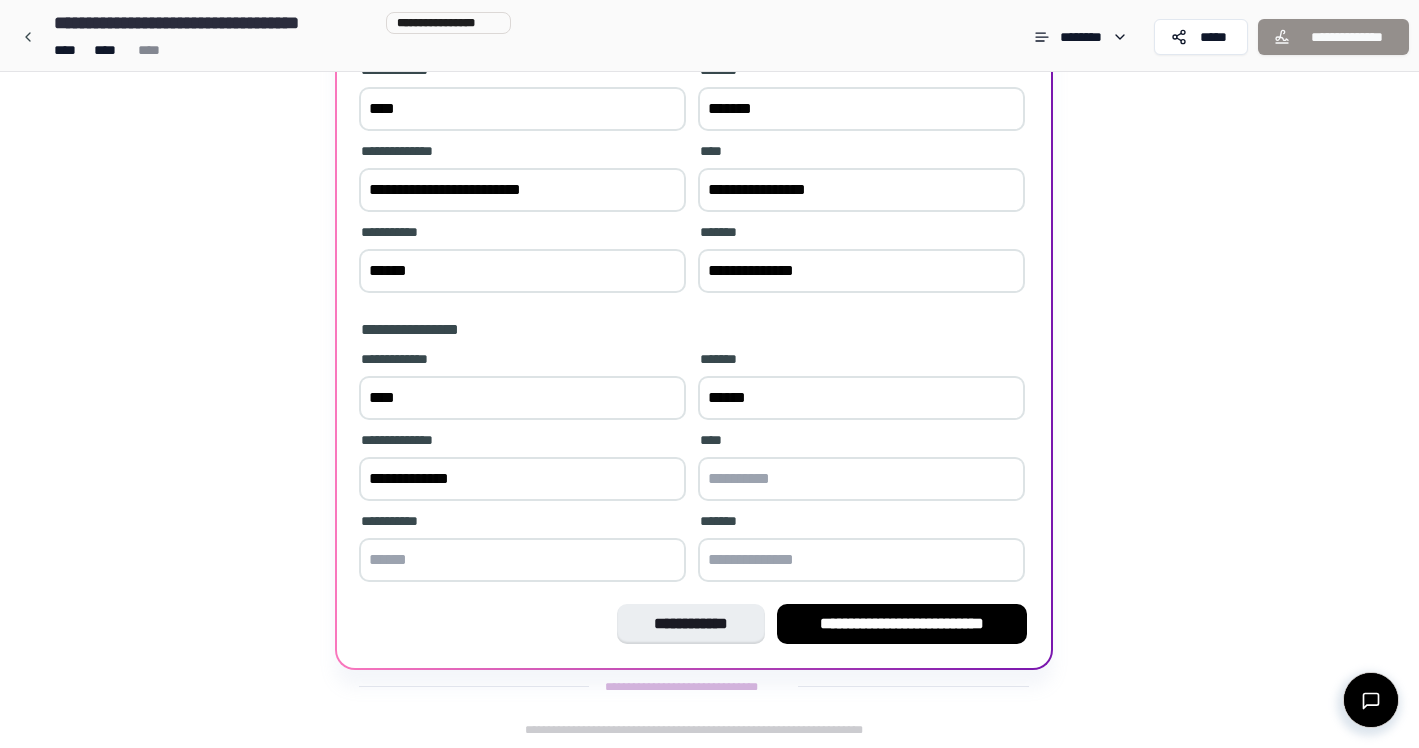 click on "**********" at bounding box center [522, 479] 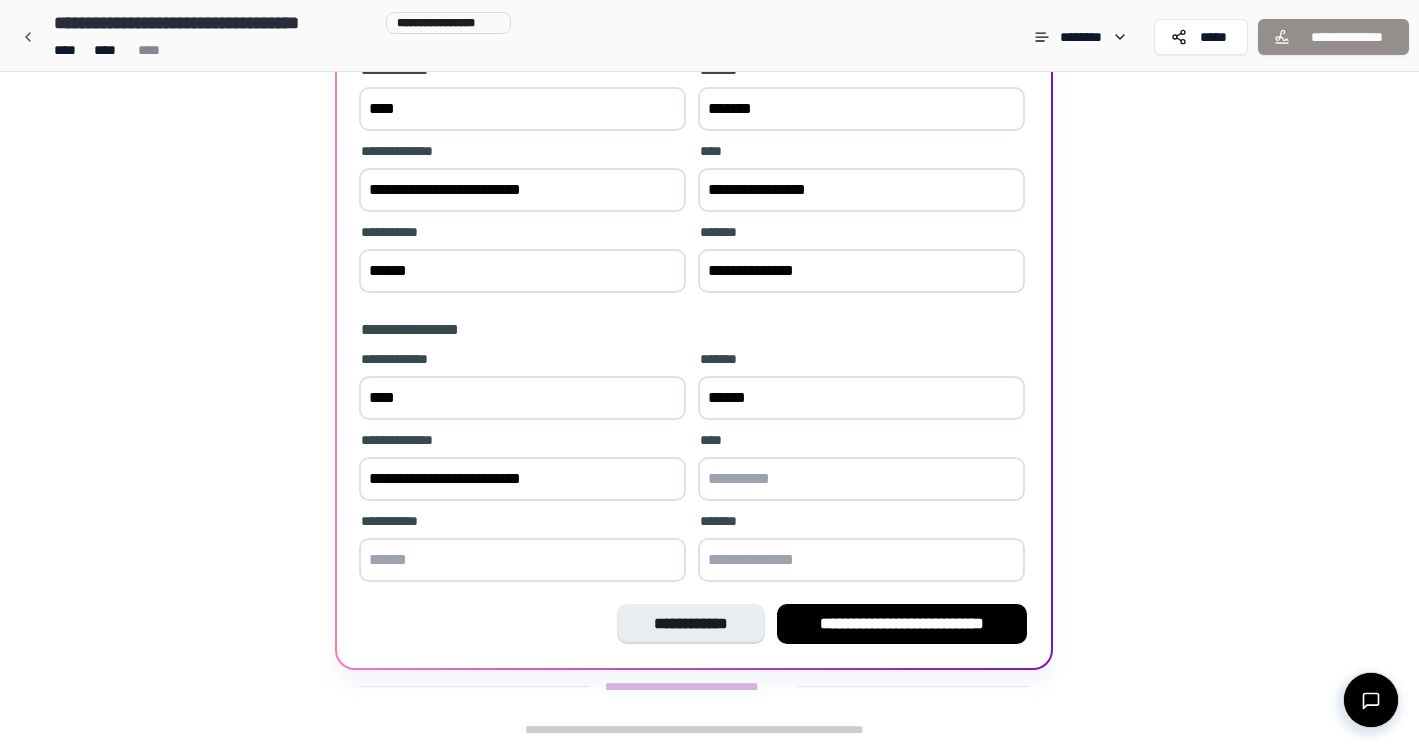 type on "**********" 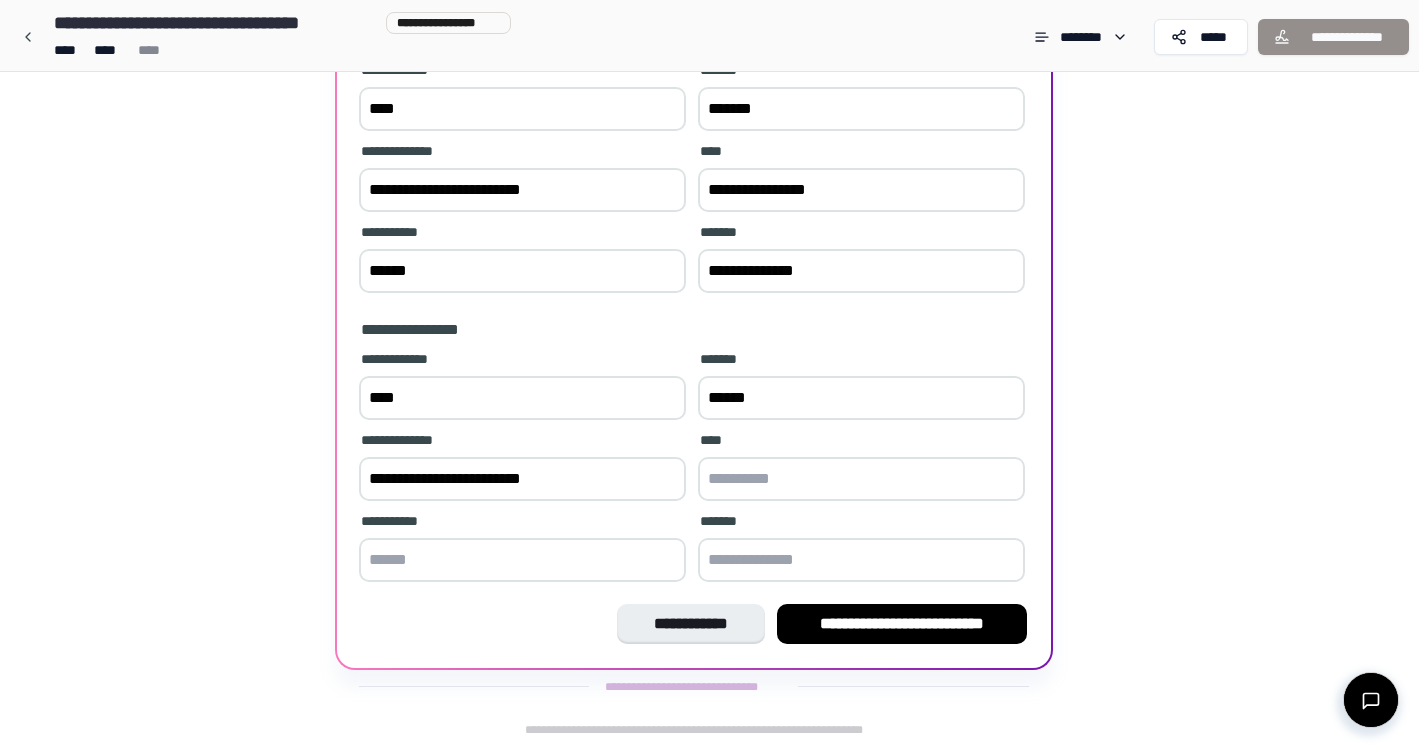 click at bounding box center (861, 479) 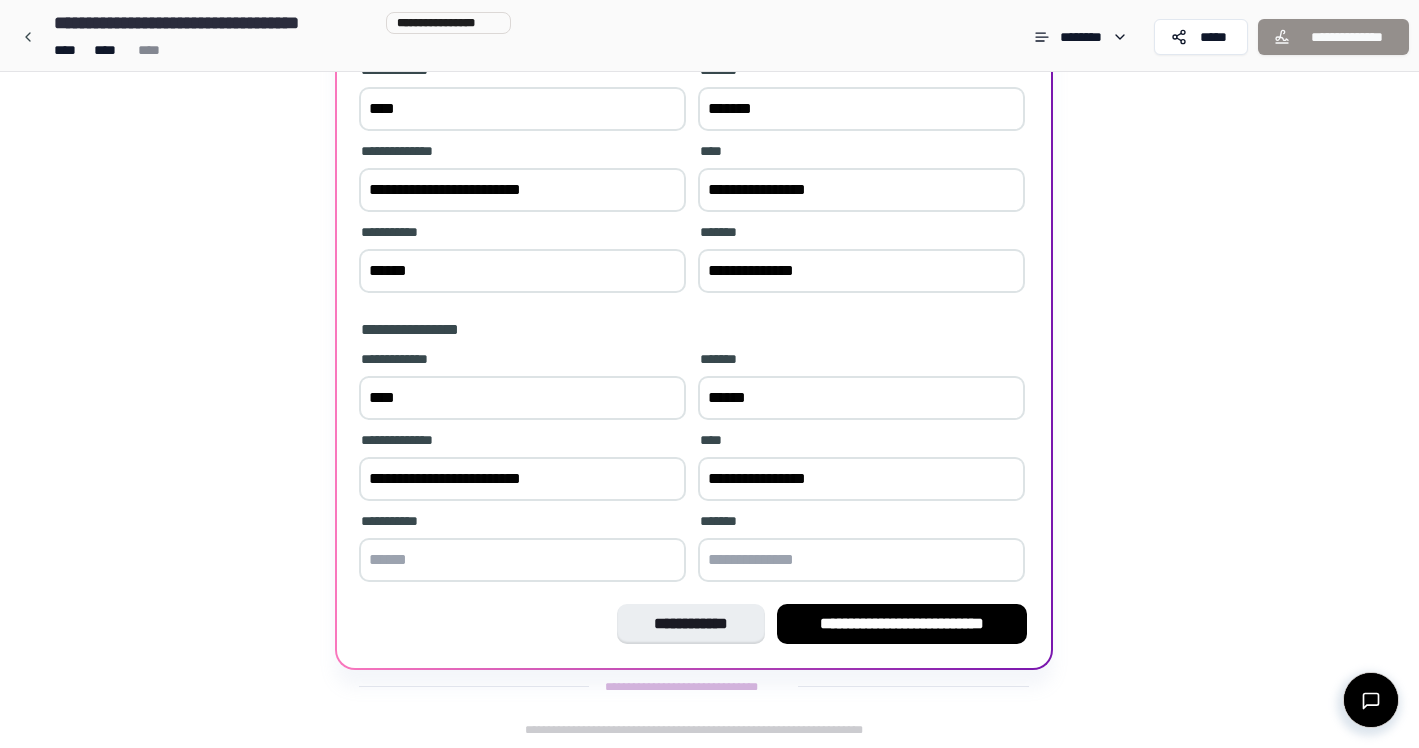 type on "**********" 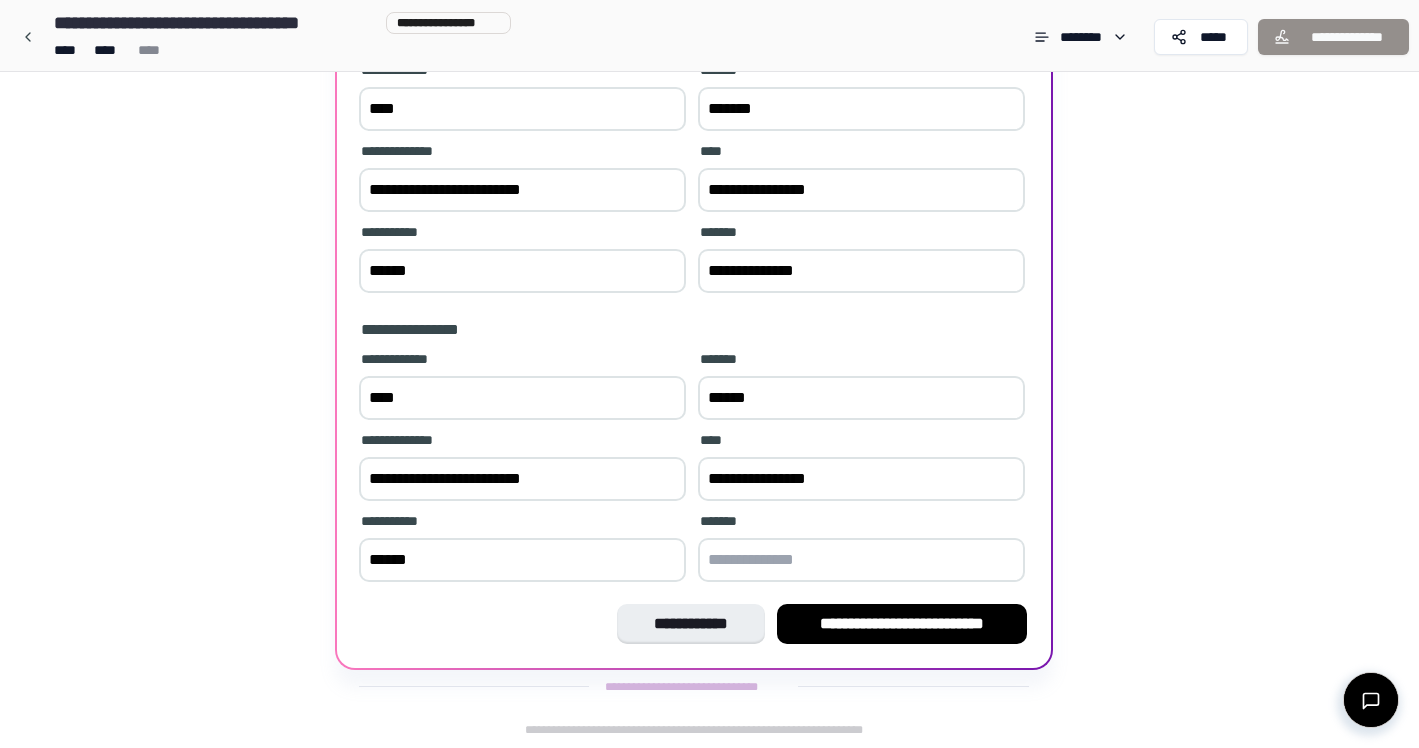 type on "******" 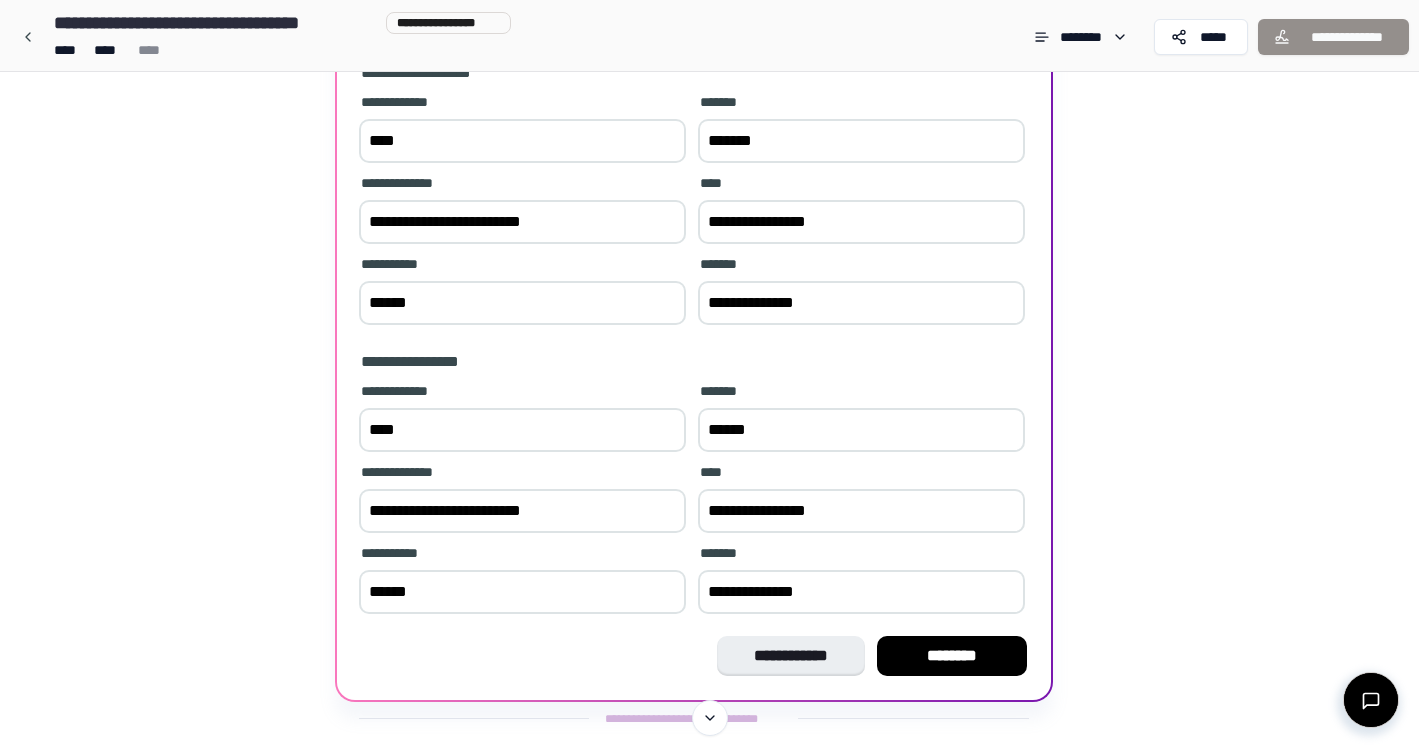 scroll, scrollTop: 207, scrollLeft: 0, axis: vertical 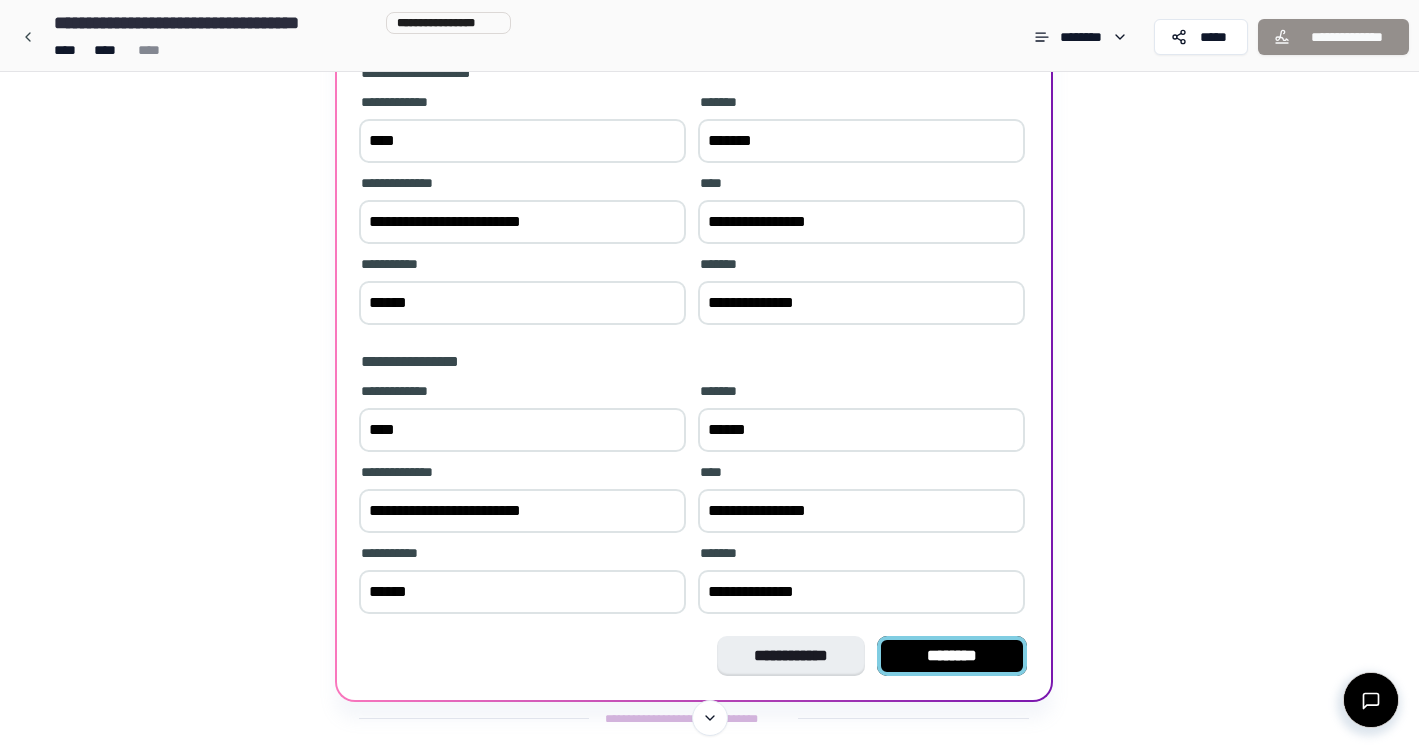 type on "**********" 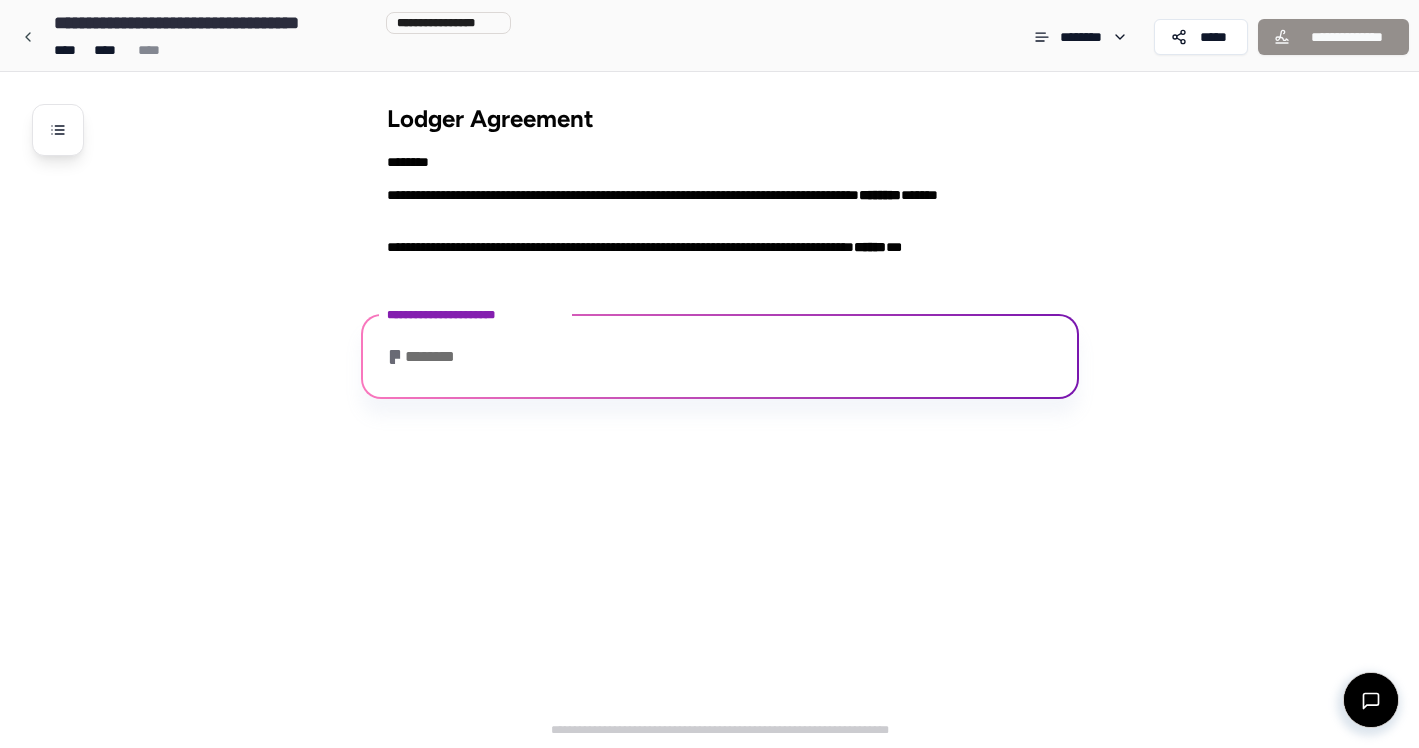 scroll, scrollTop: 191, scrollLeft: 0, axis: vertical 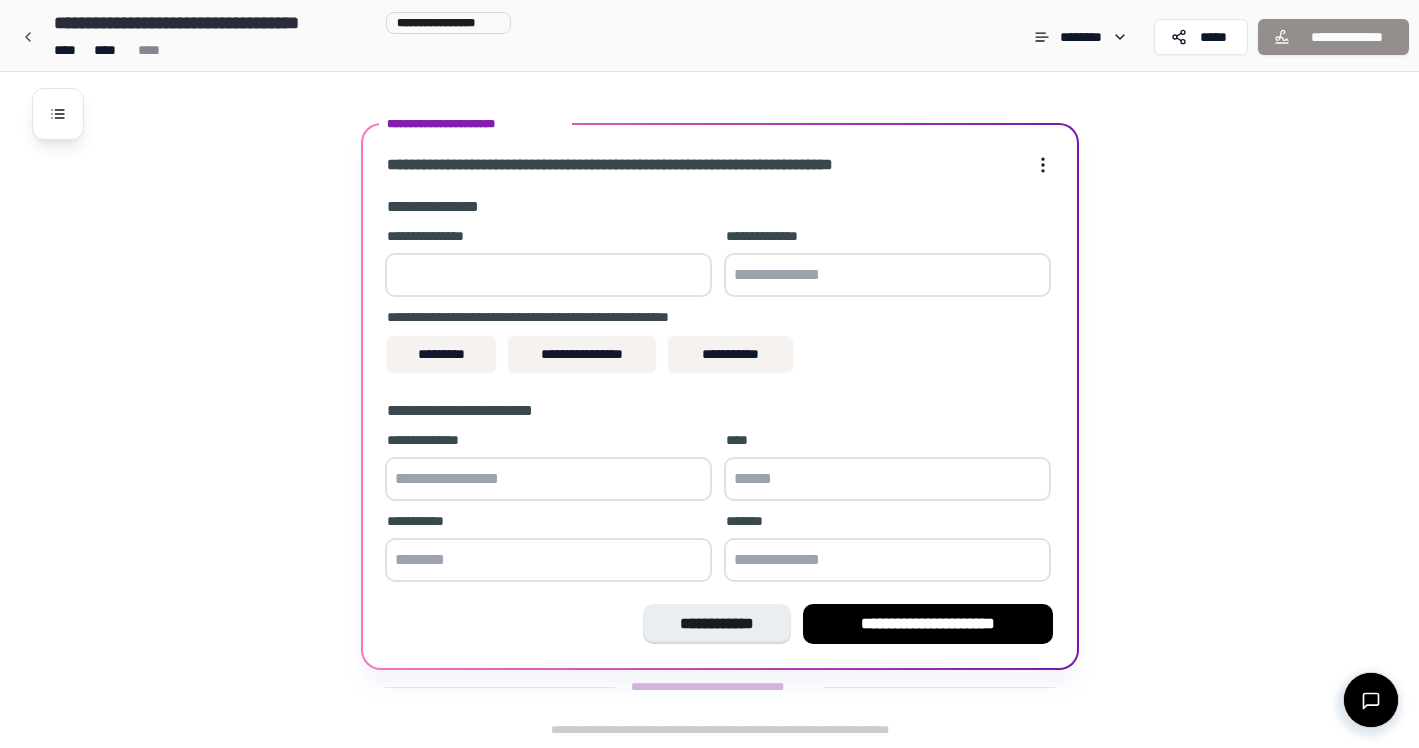 click at bounding box center [548, 275] 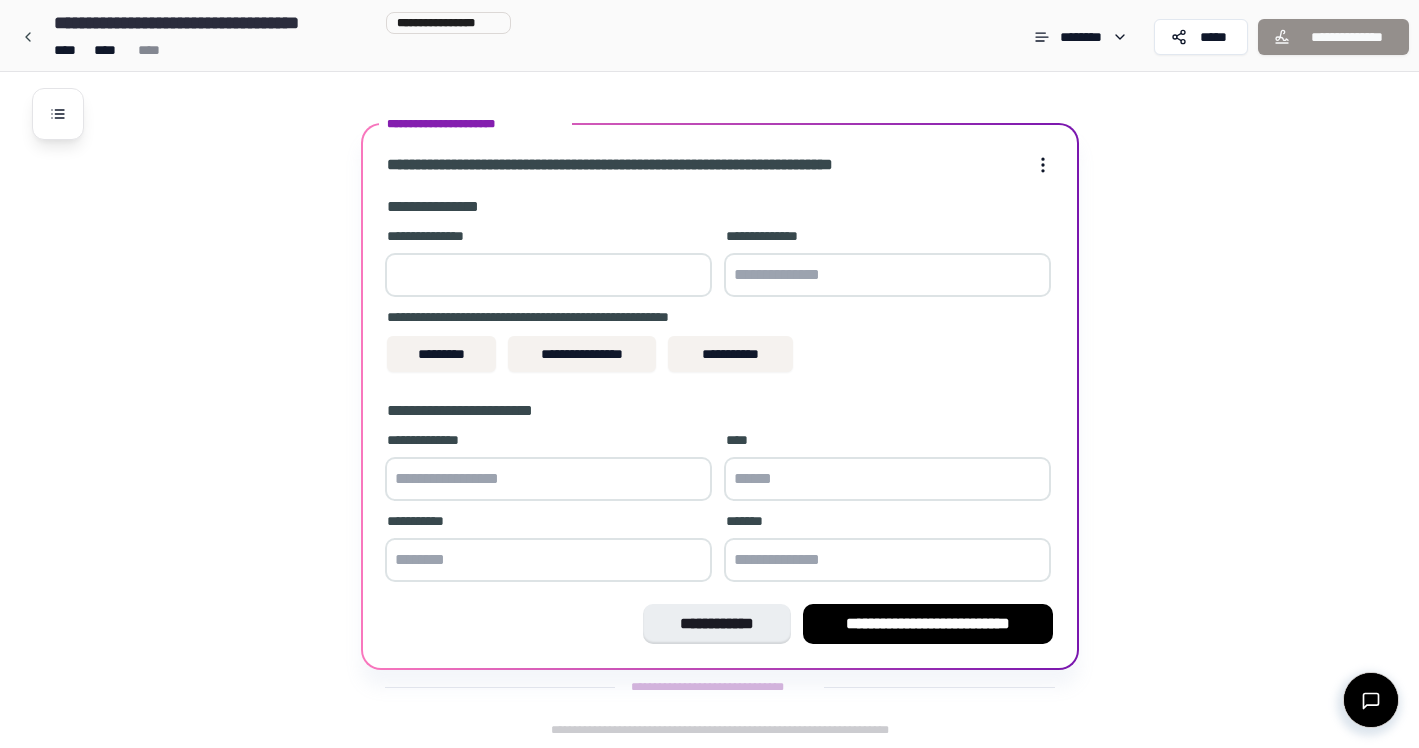 type on "*" 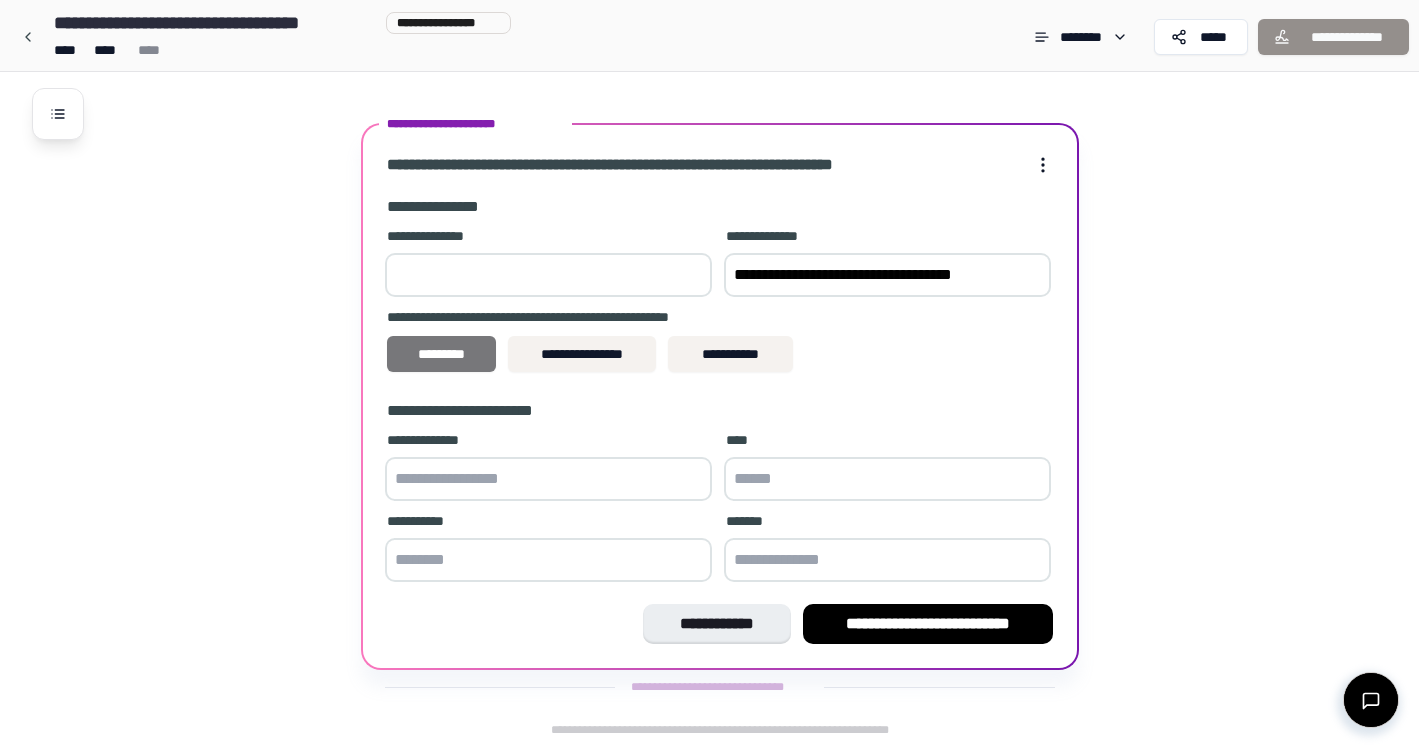 type on "**********" 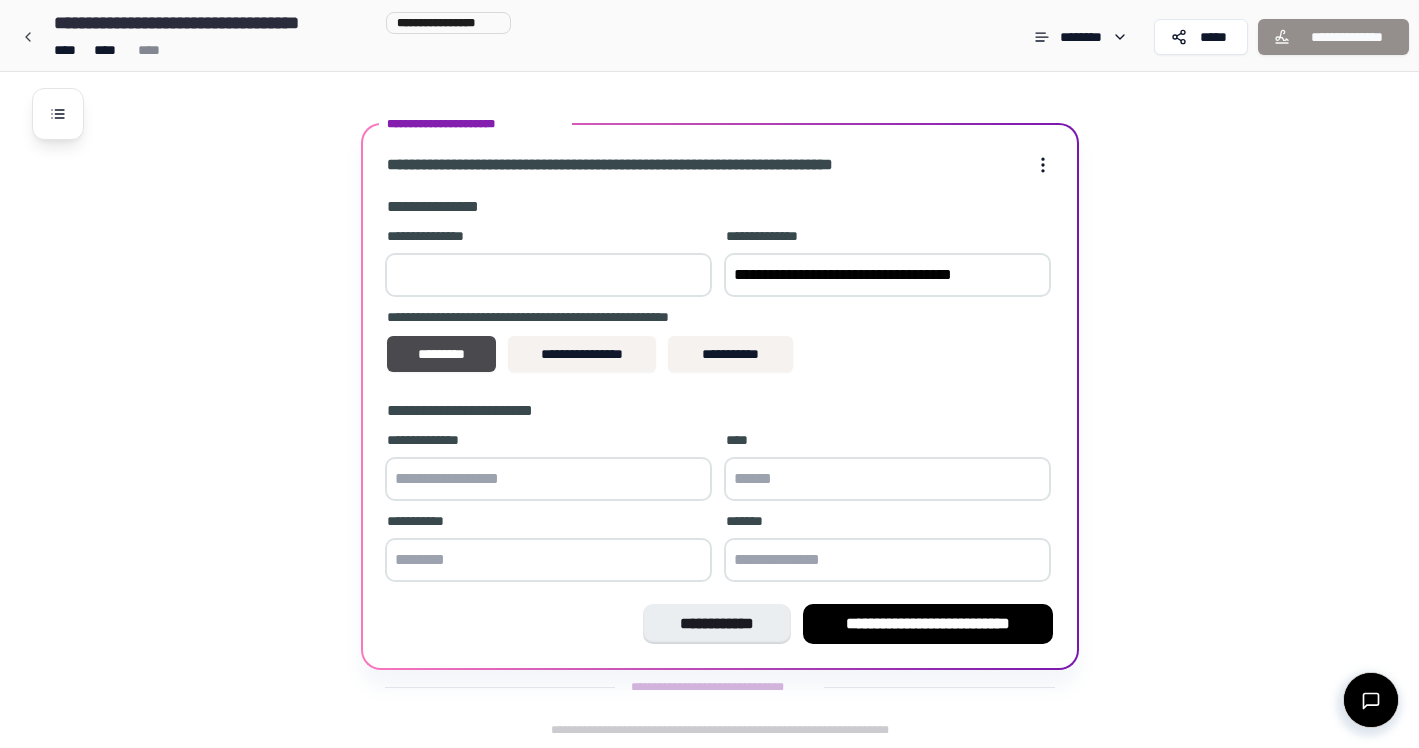 click at bounding box center (548, 479) 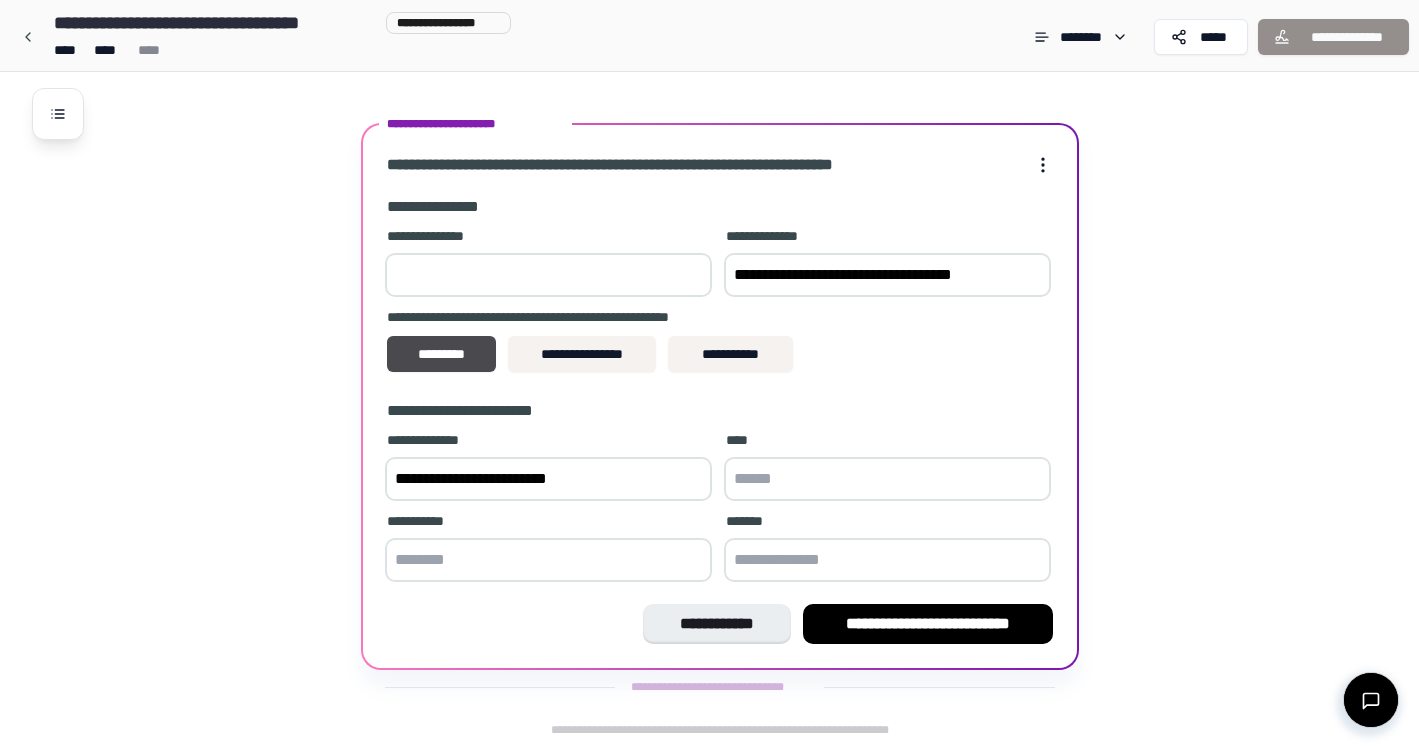 type on "**********" 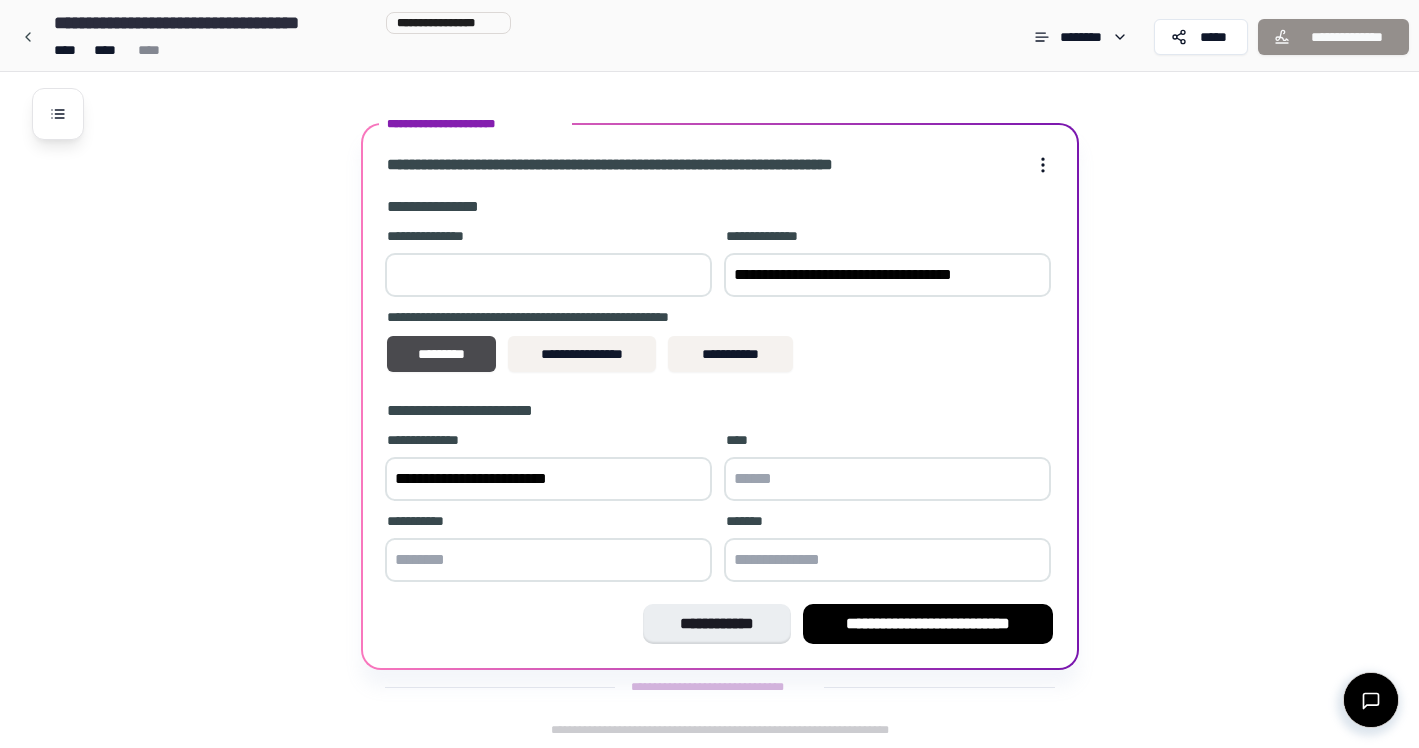 click at bounding box center (887, 479) 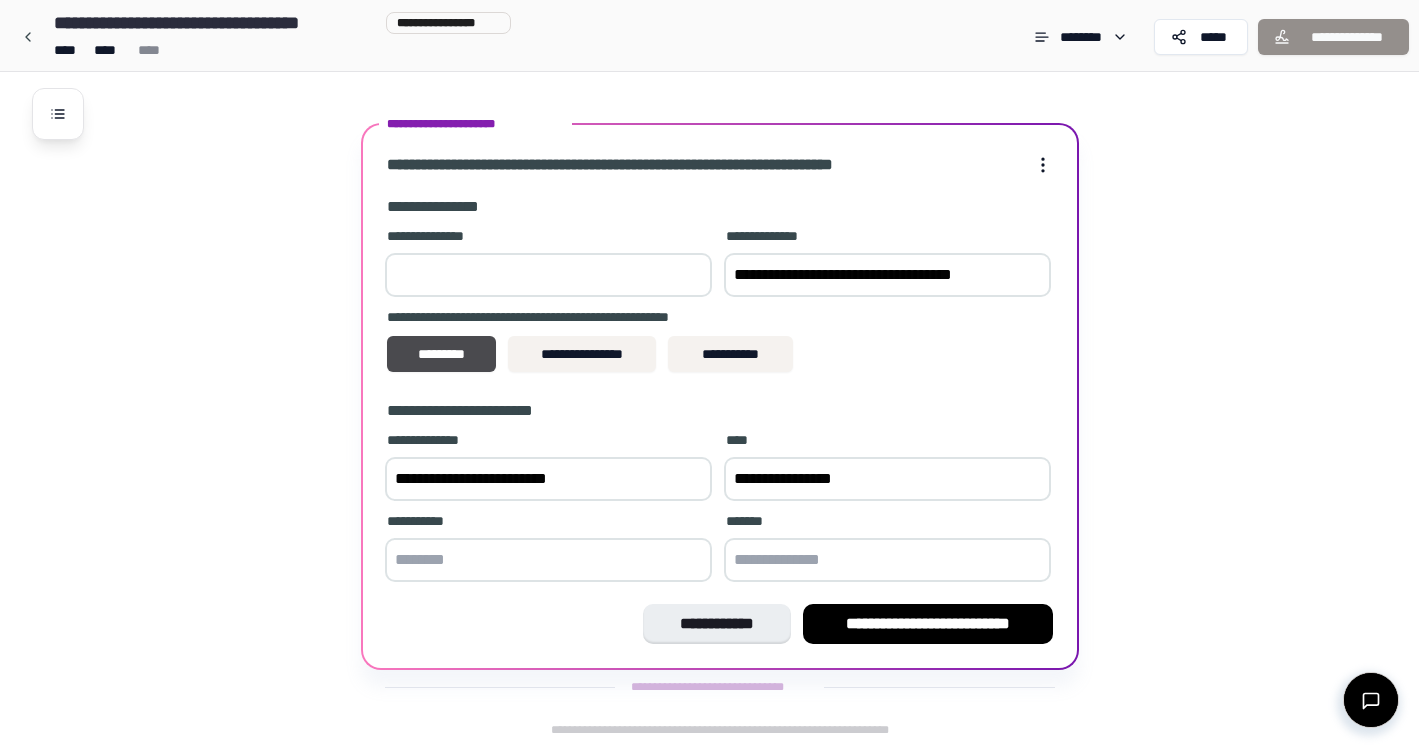 type on "**********" 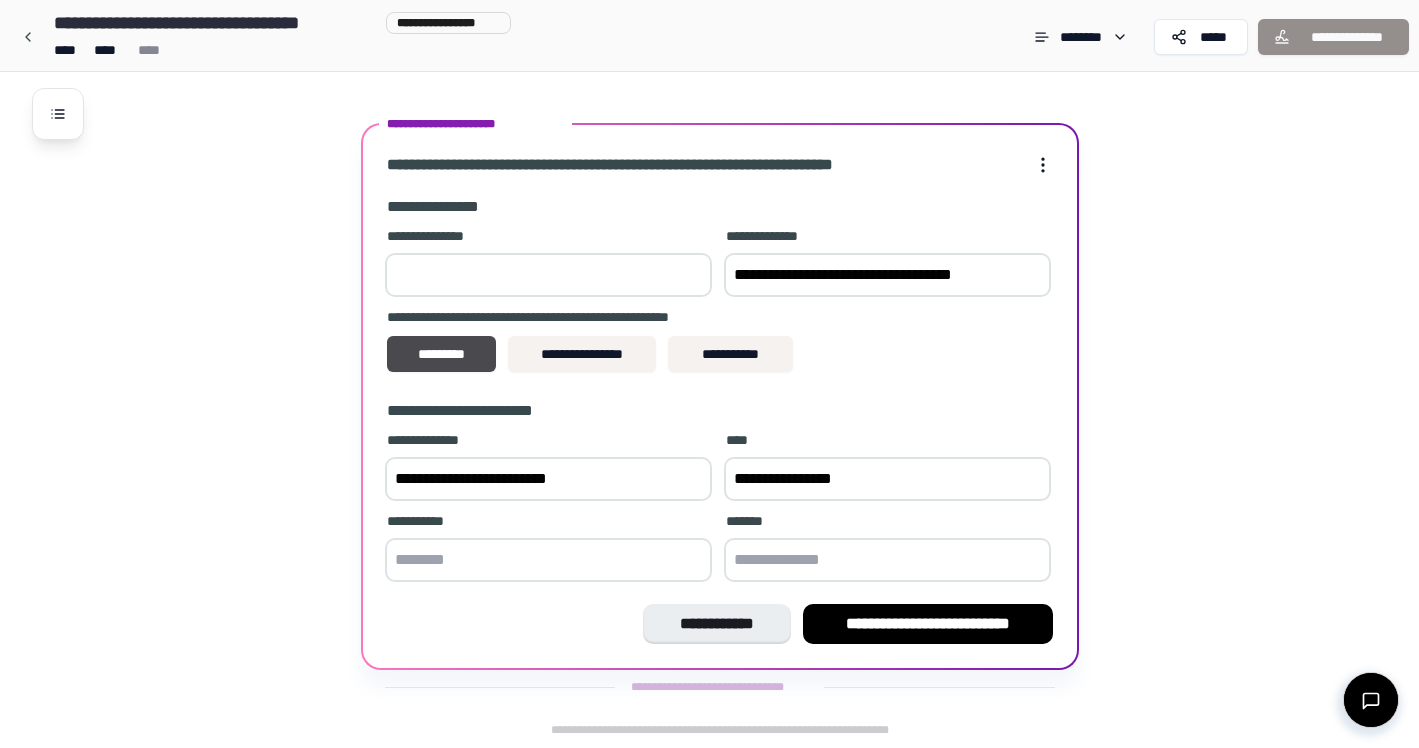 click at bounding box center [548, 560] 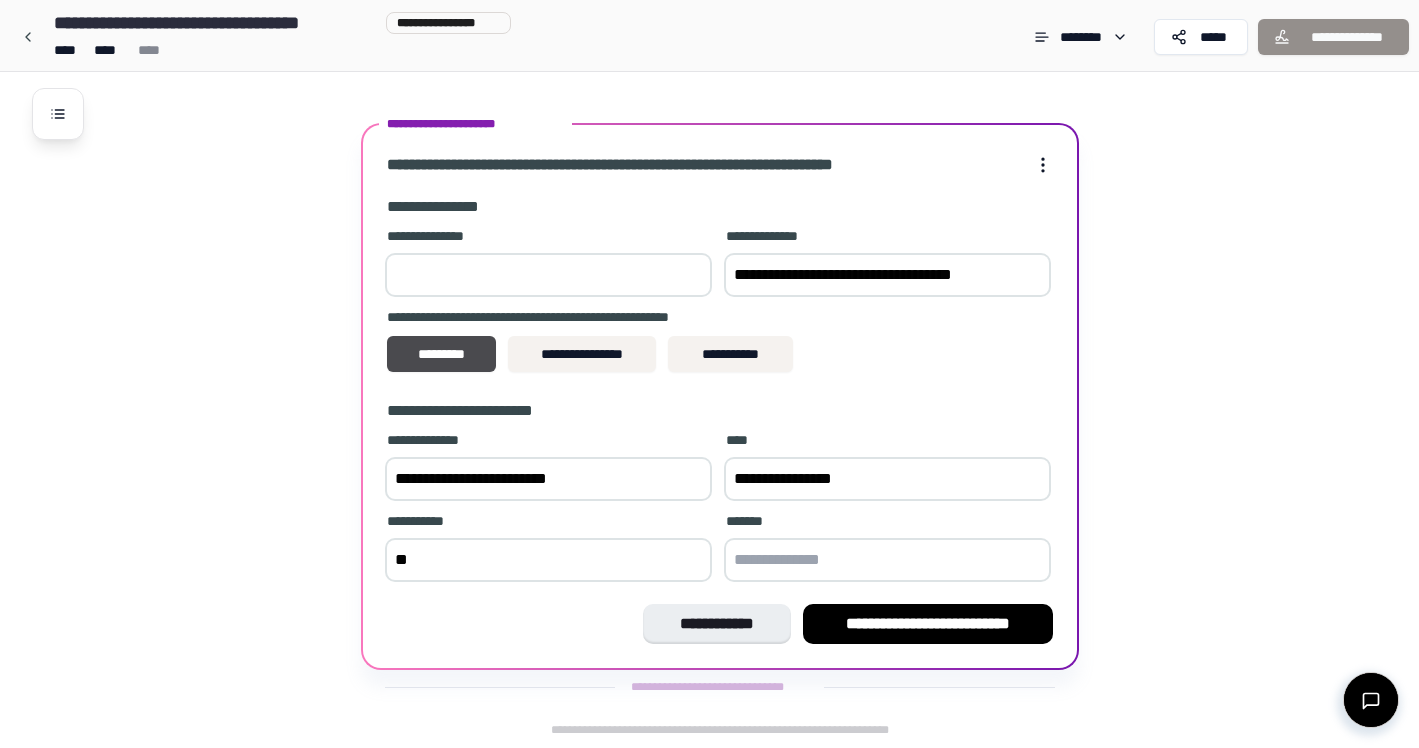 type on "*" 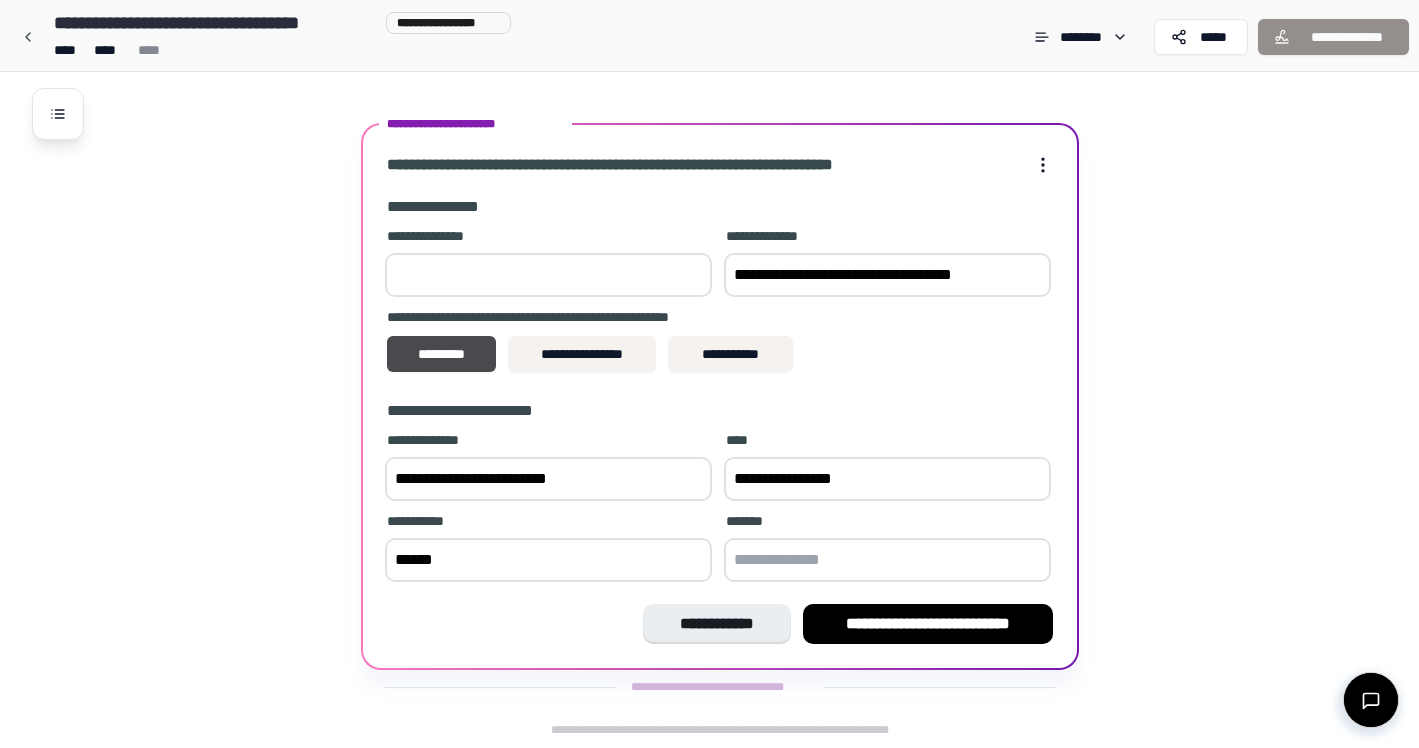 type on "******" 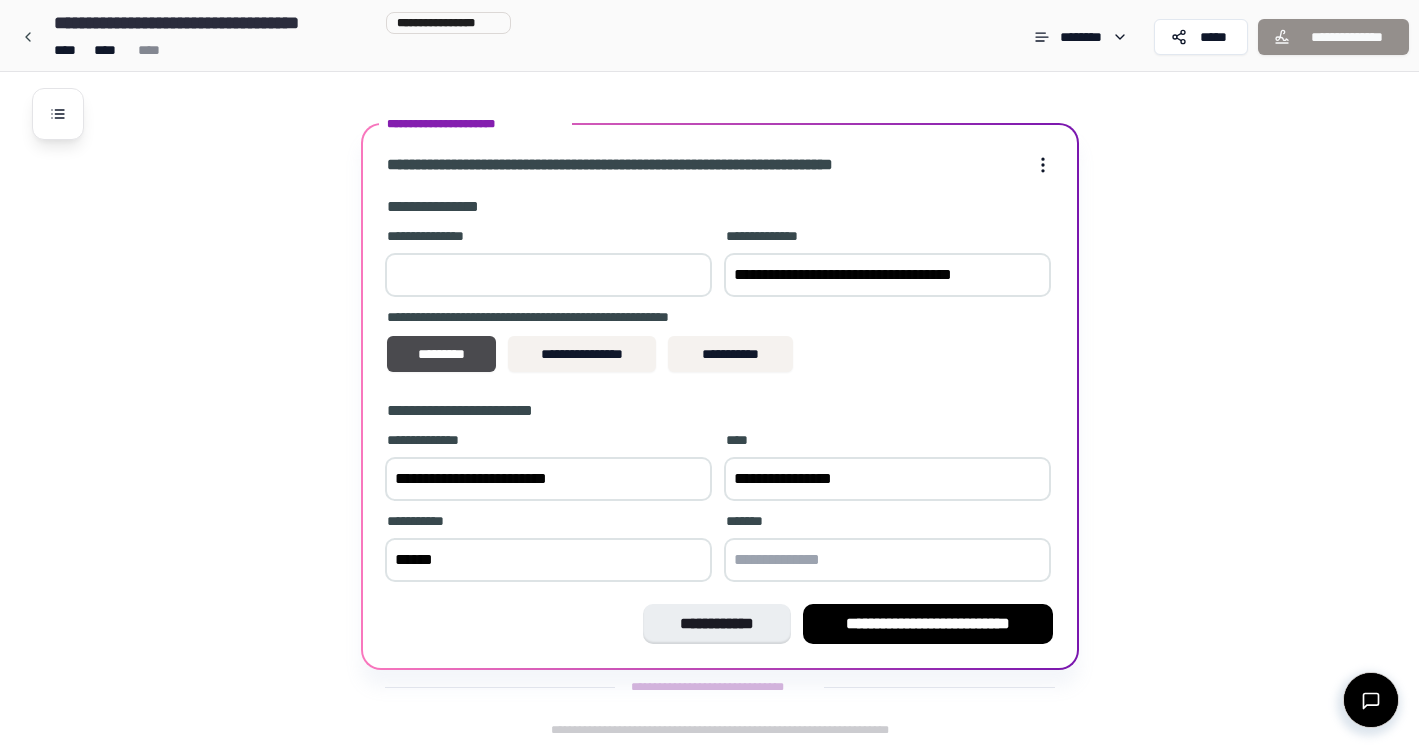 click at bounding box center [887, 560] 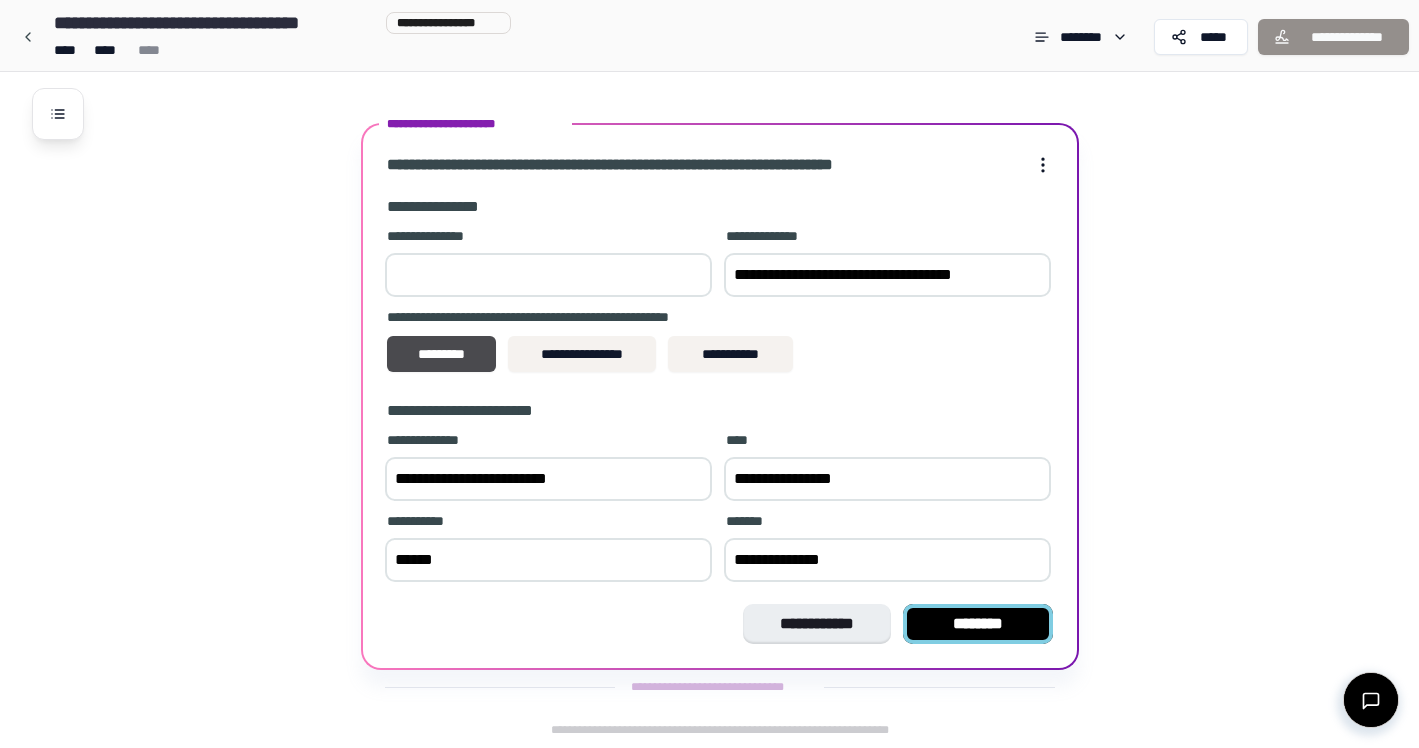 type on "**********" 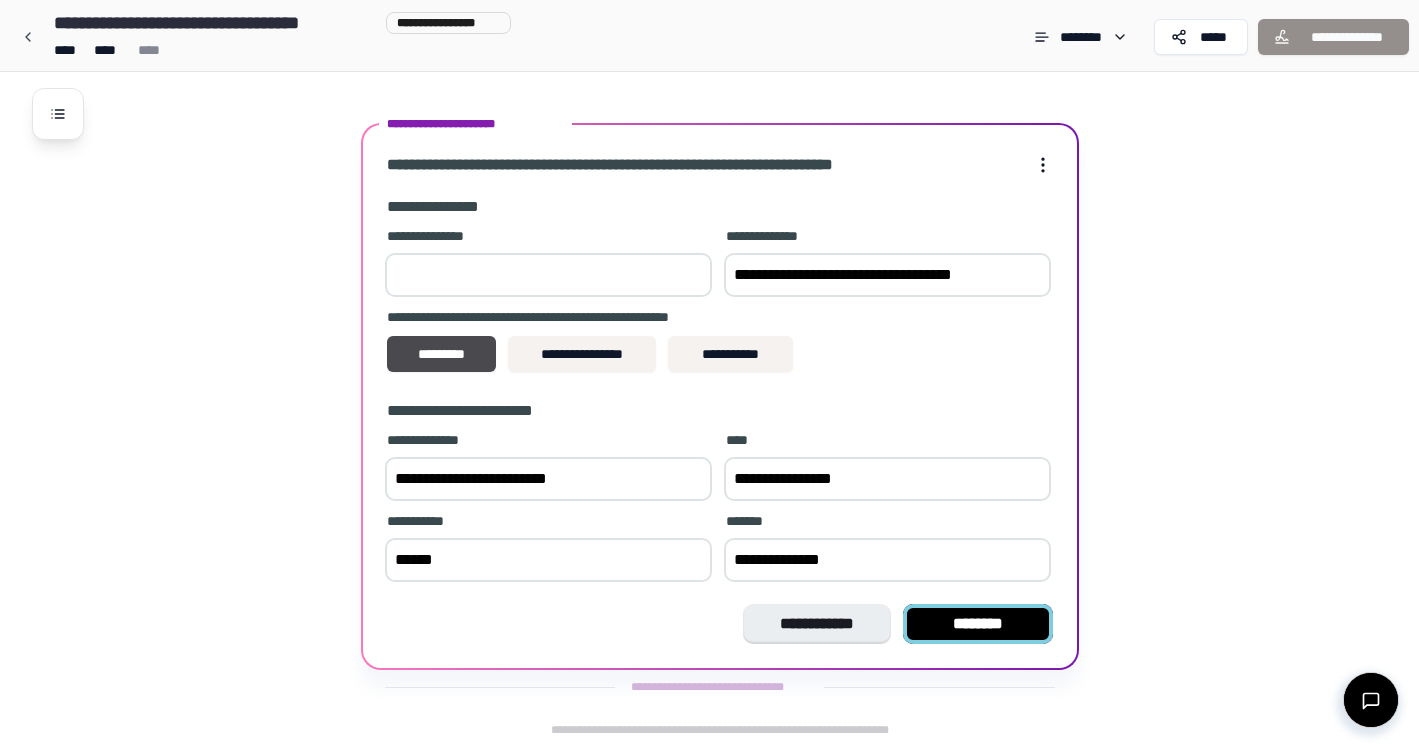 click on "********" at bounding box center (978, 624) 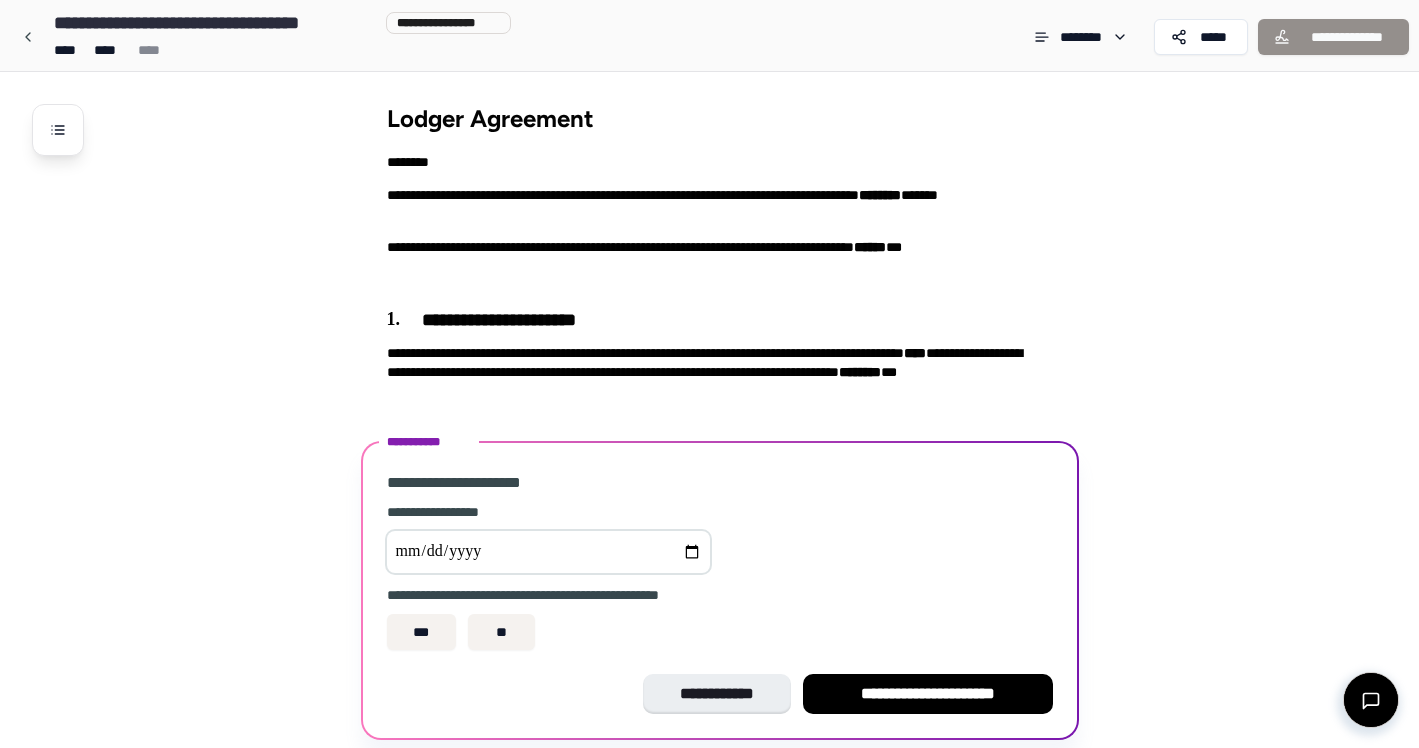 scroll, scrollTop: 72, scrollLeft: 0, axis: vertical 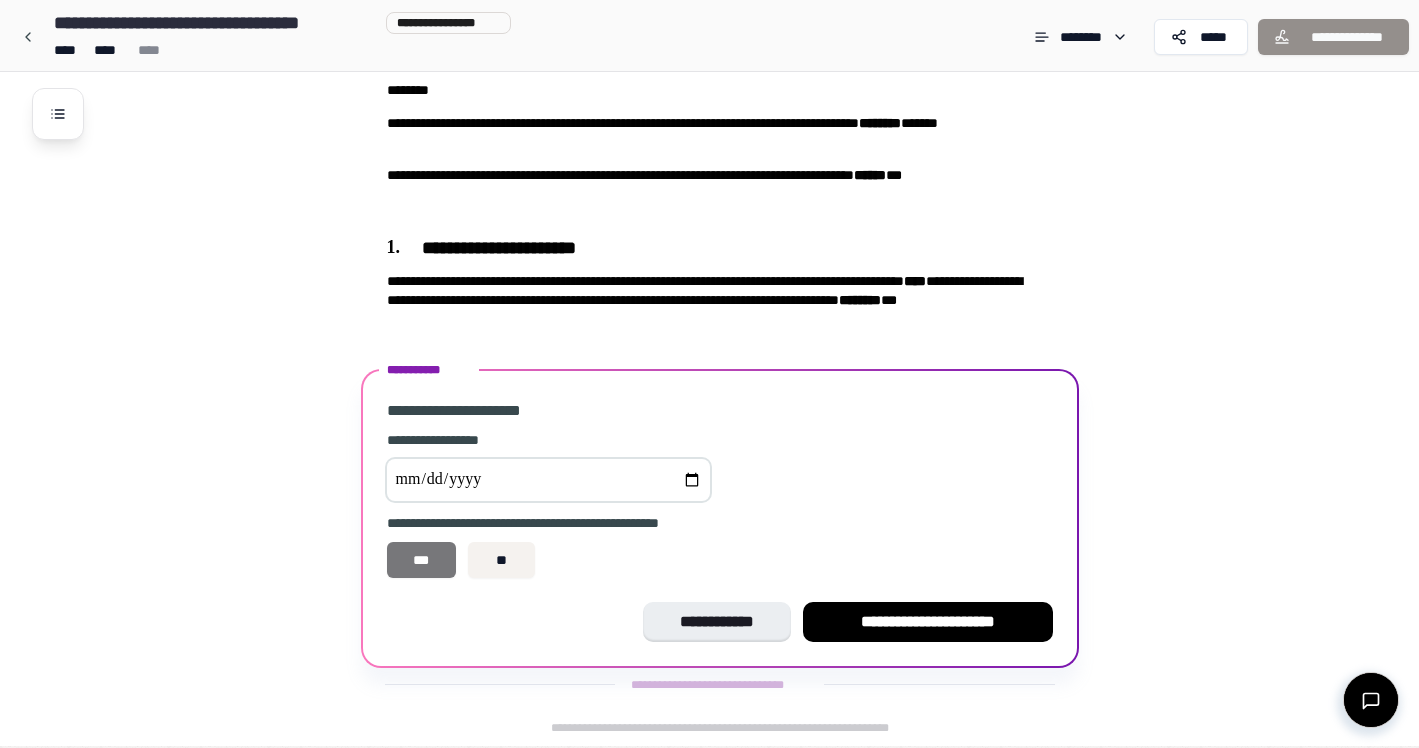 click on "***" at bounding box center (422, 560) 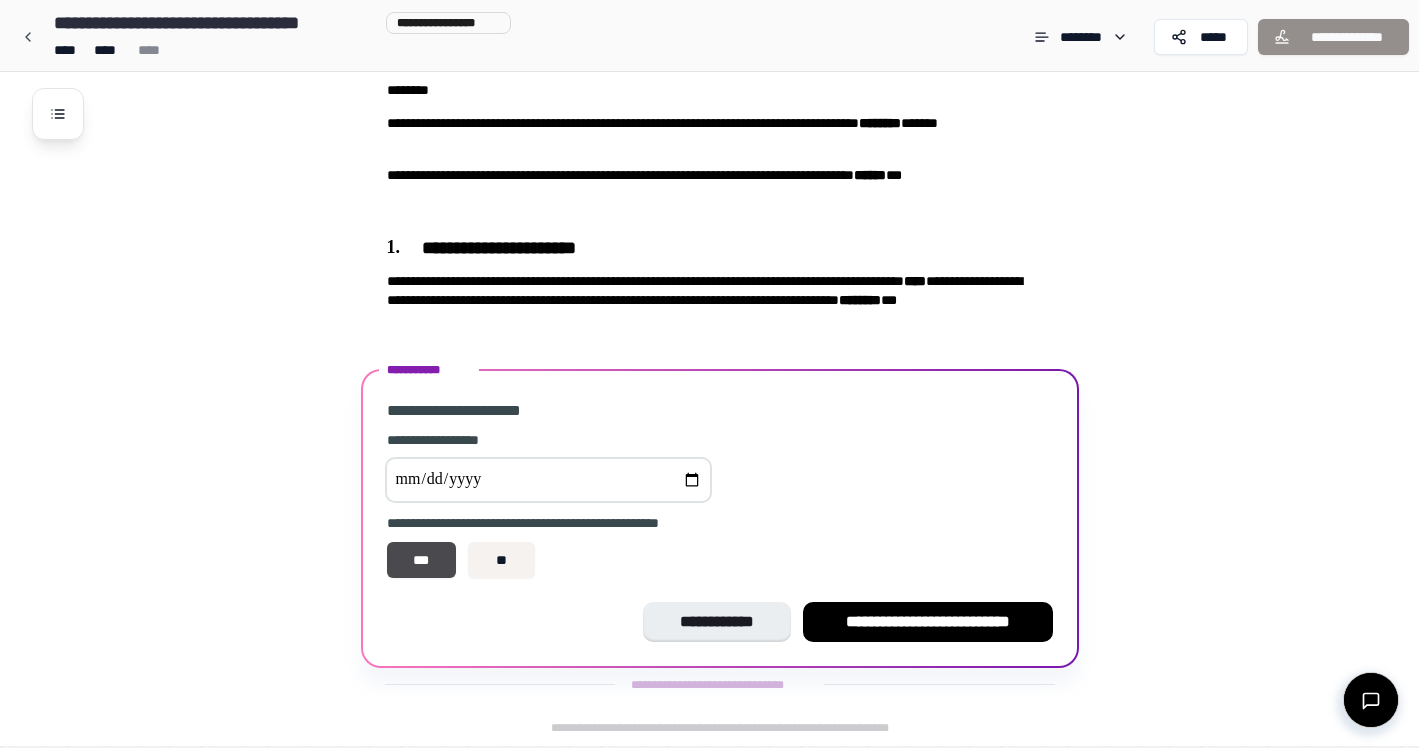click at bounding box center (548, 480) 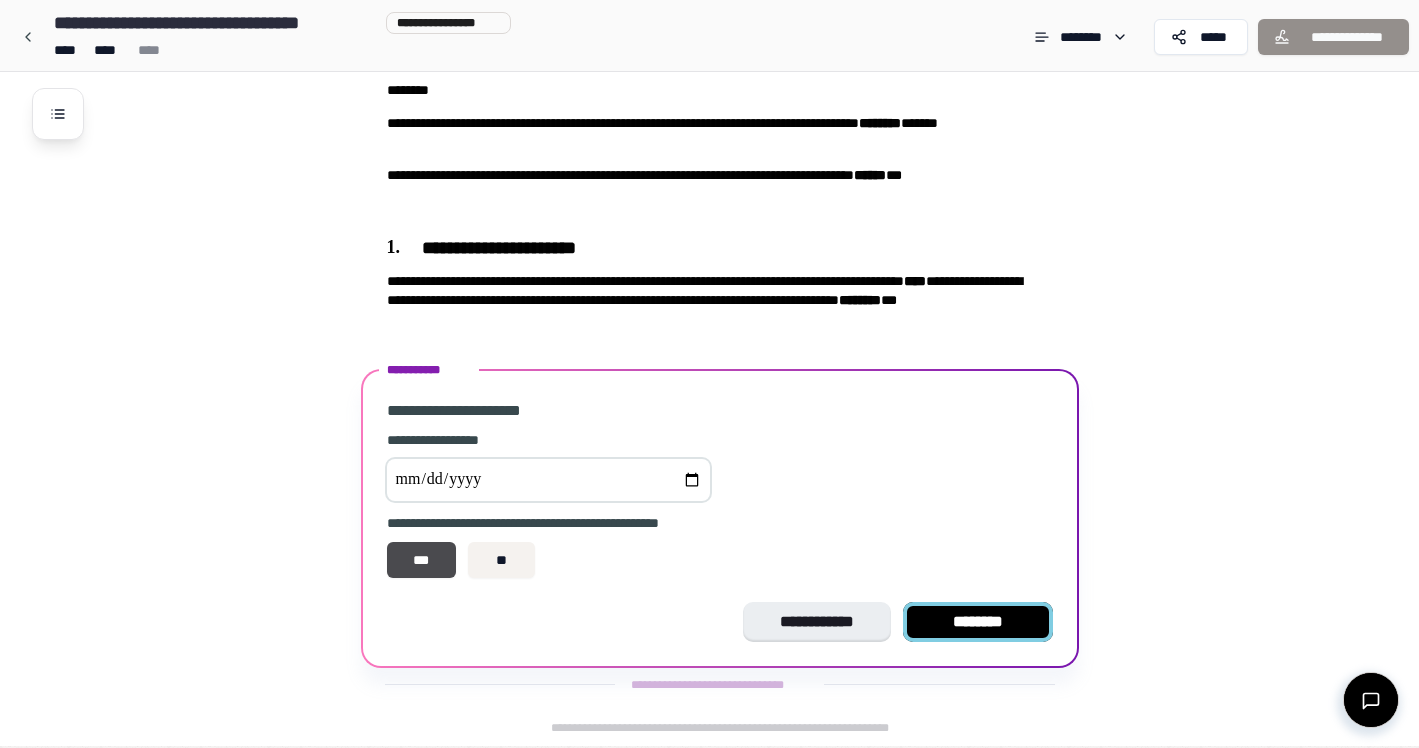 click on "********" at bounding box center (978, 622) 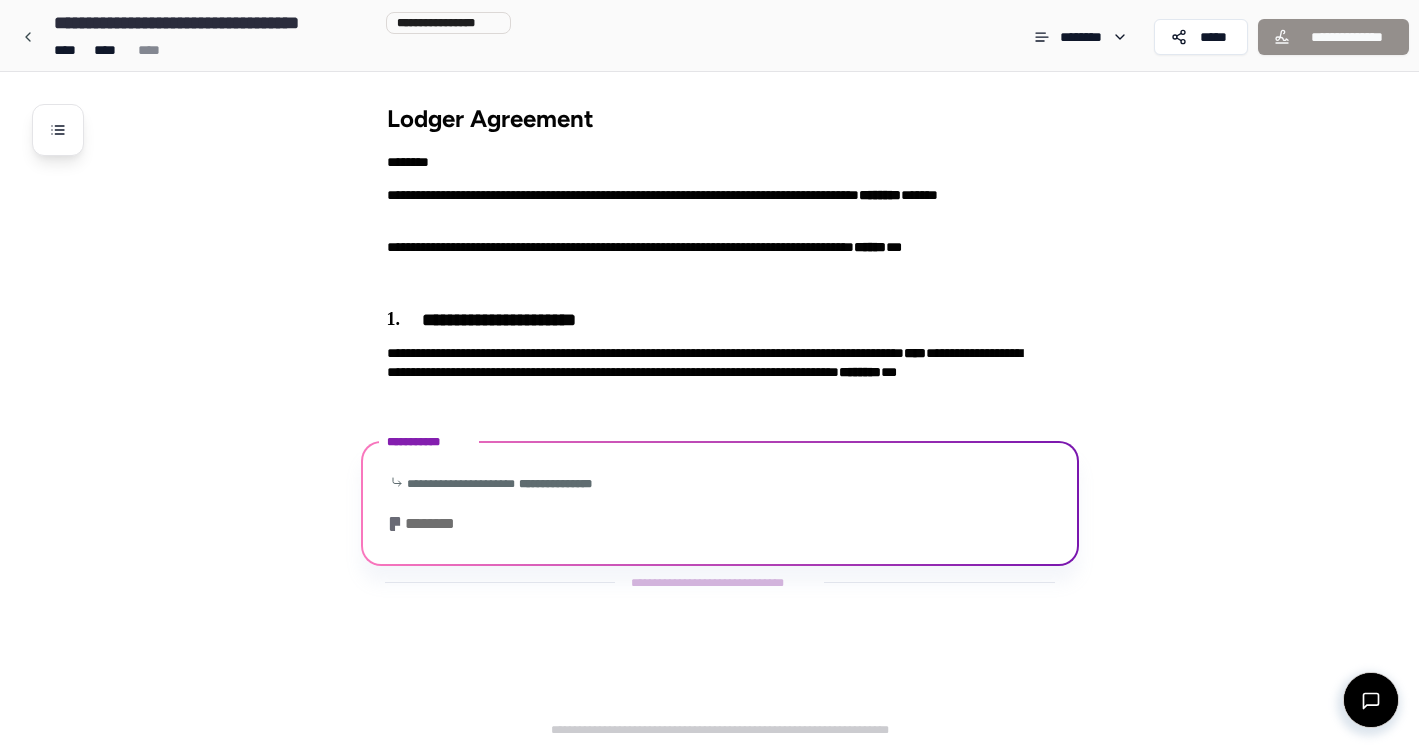 scroll, scrollTop: 7, scrollLeft: 0, axis: vertical 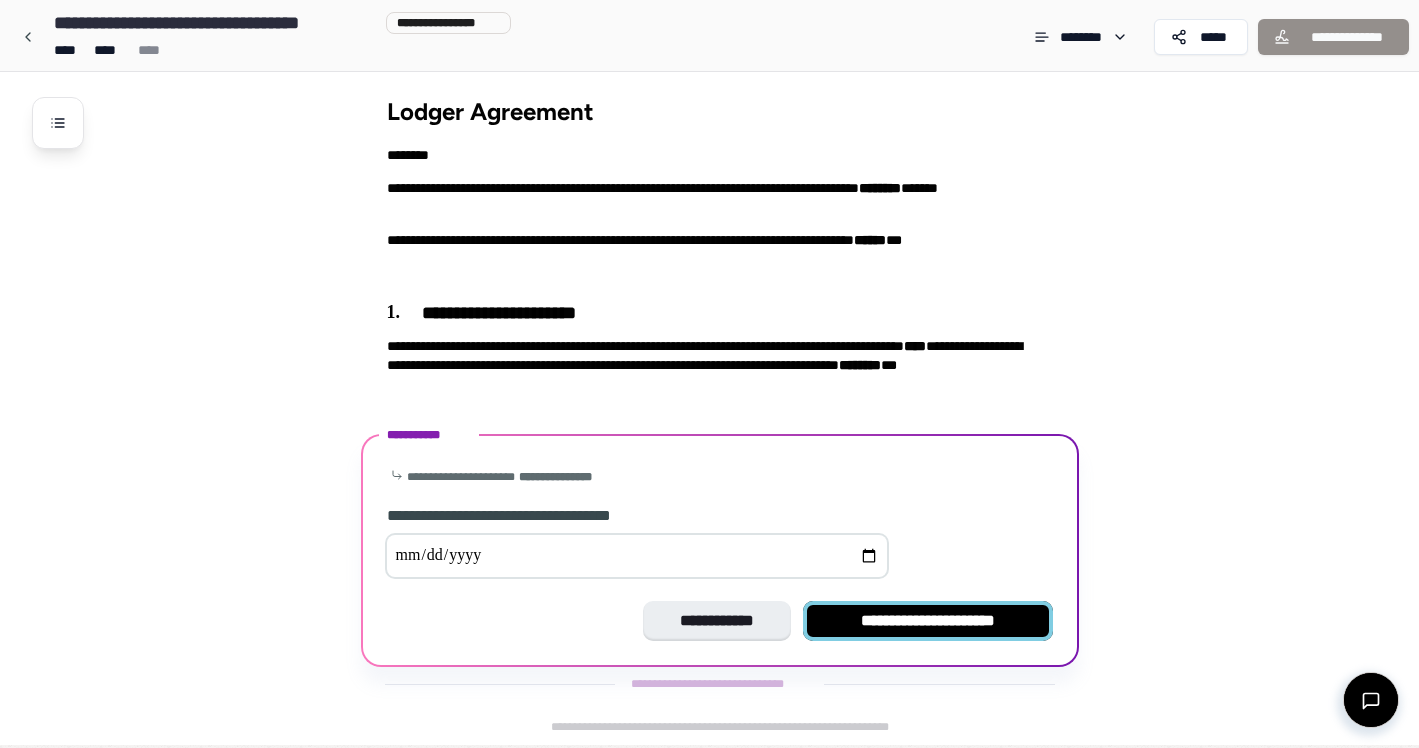 click on "**********" at bounding box center [928, 621] 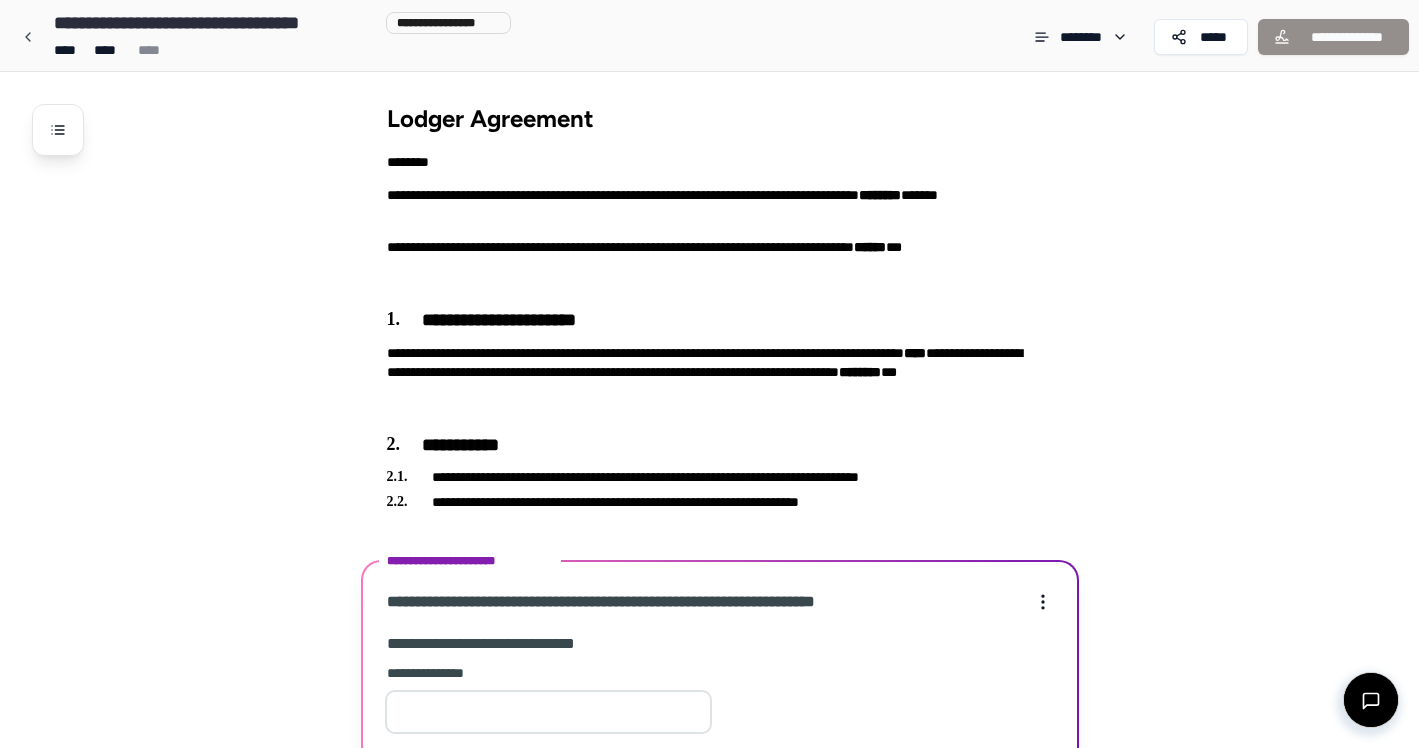 scroll, scrollTop: 452, scrollLeft: 0, axis: vertical 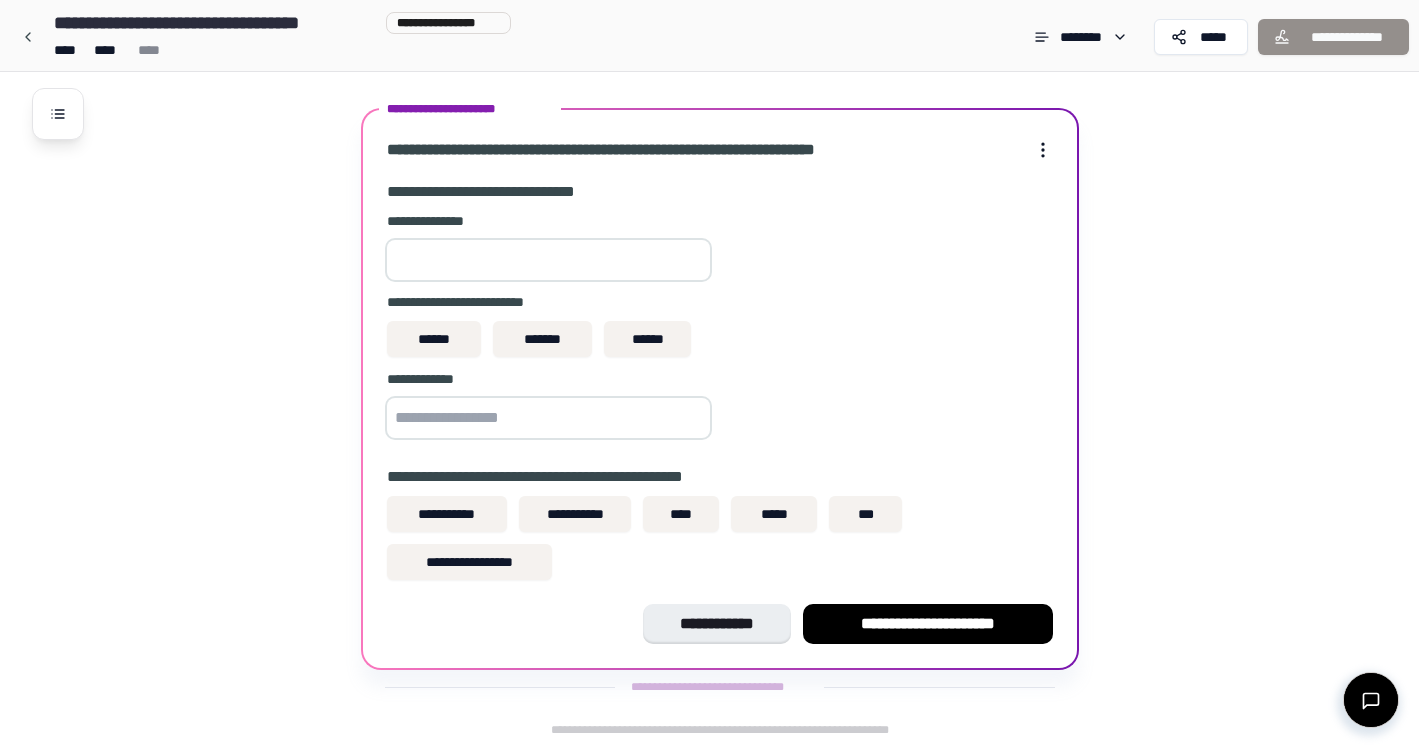 click at bounding box center (548, 260) 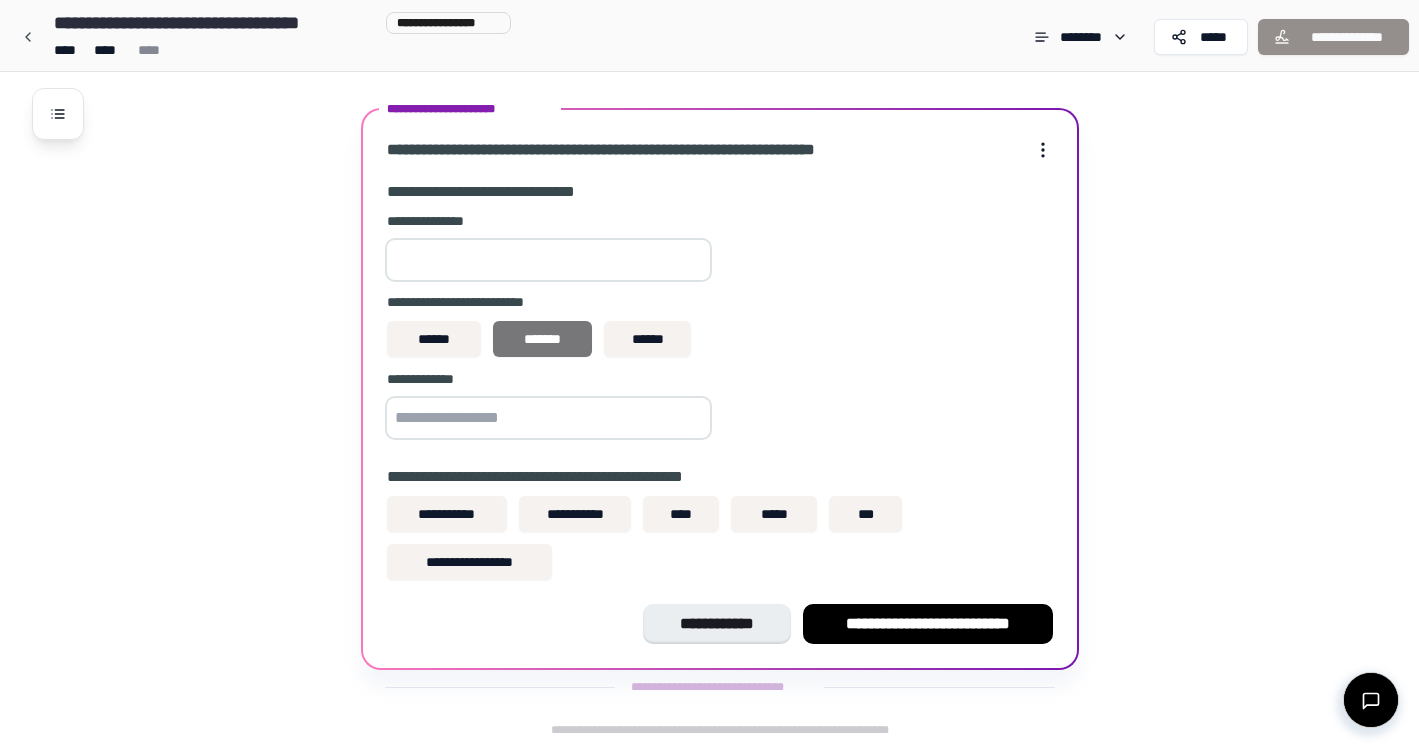 type on "***" 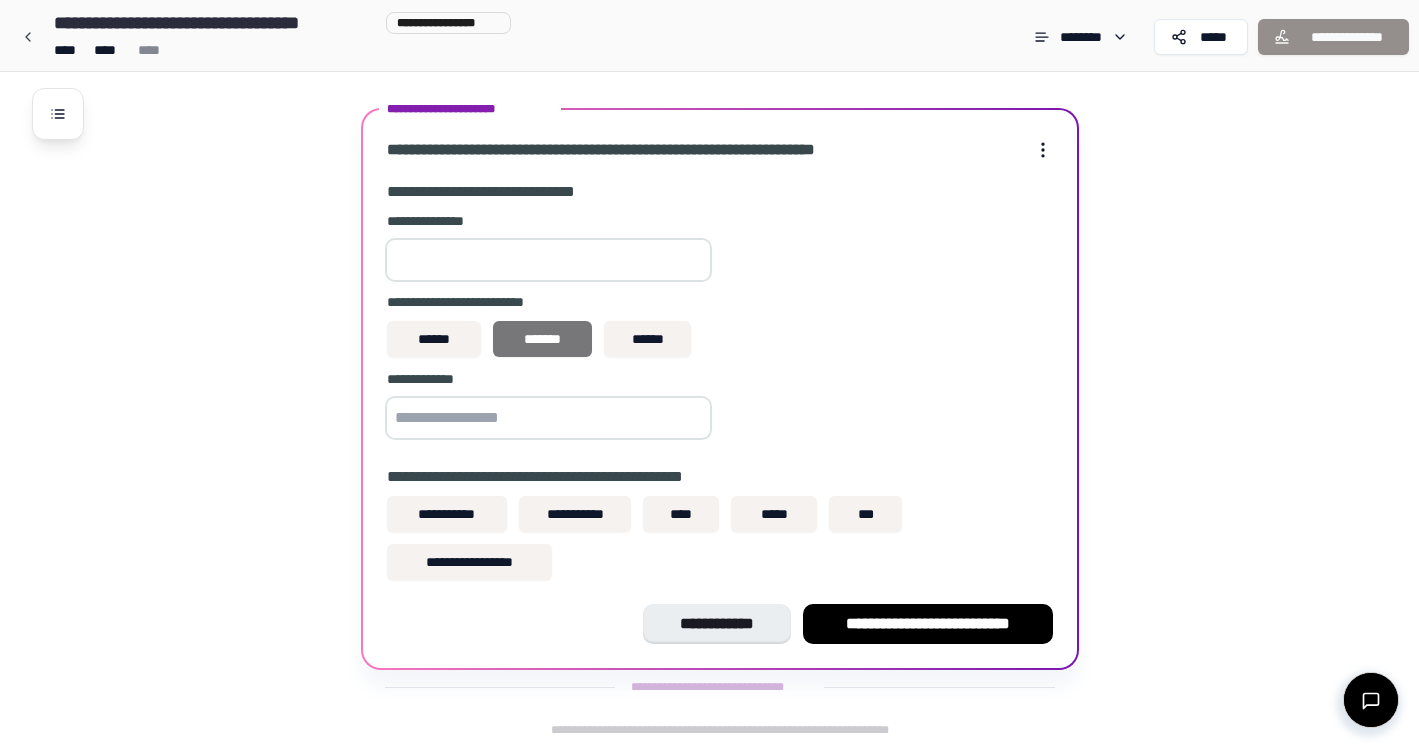 click on "*******" at bounding box center [543, 339] 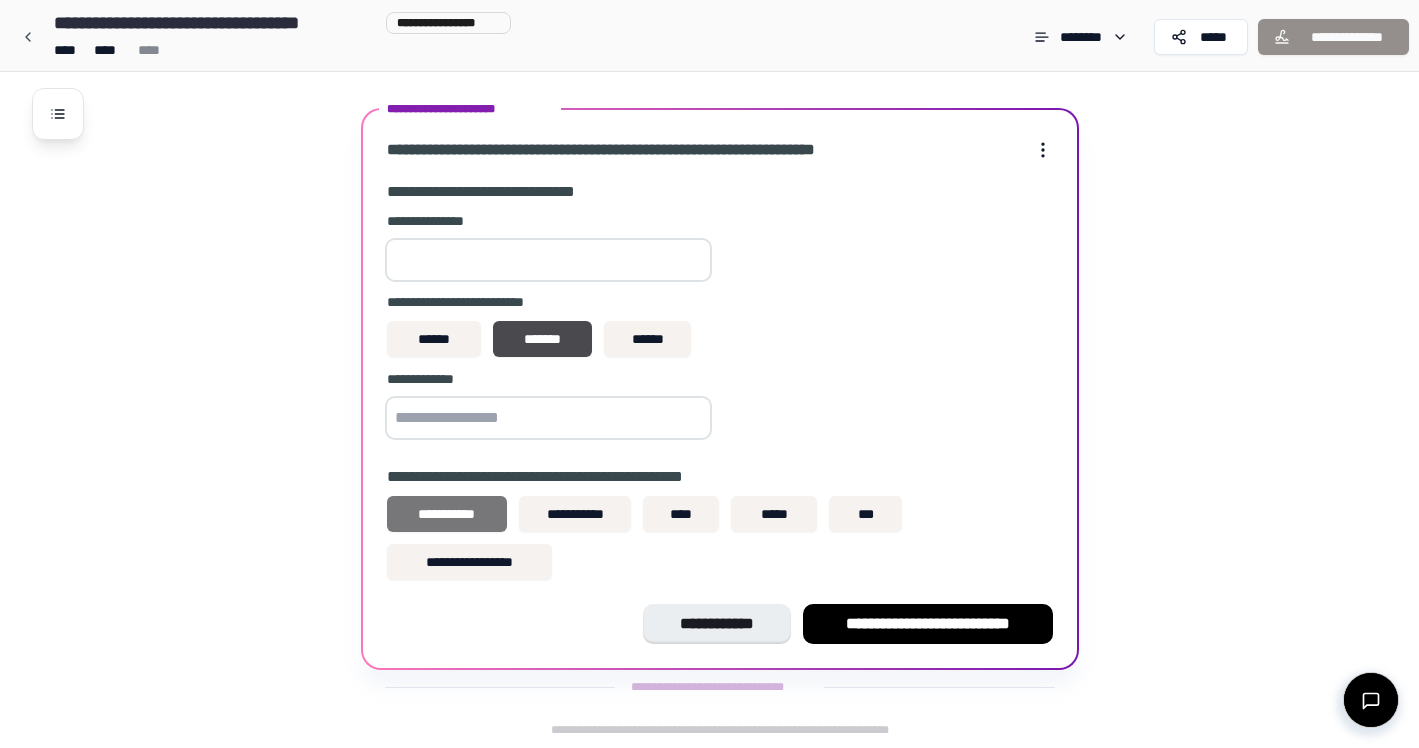 click on "**********" at bounding box center (447, 514) 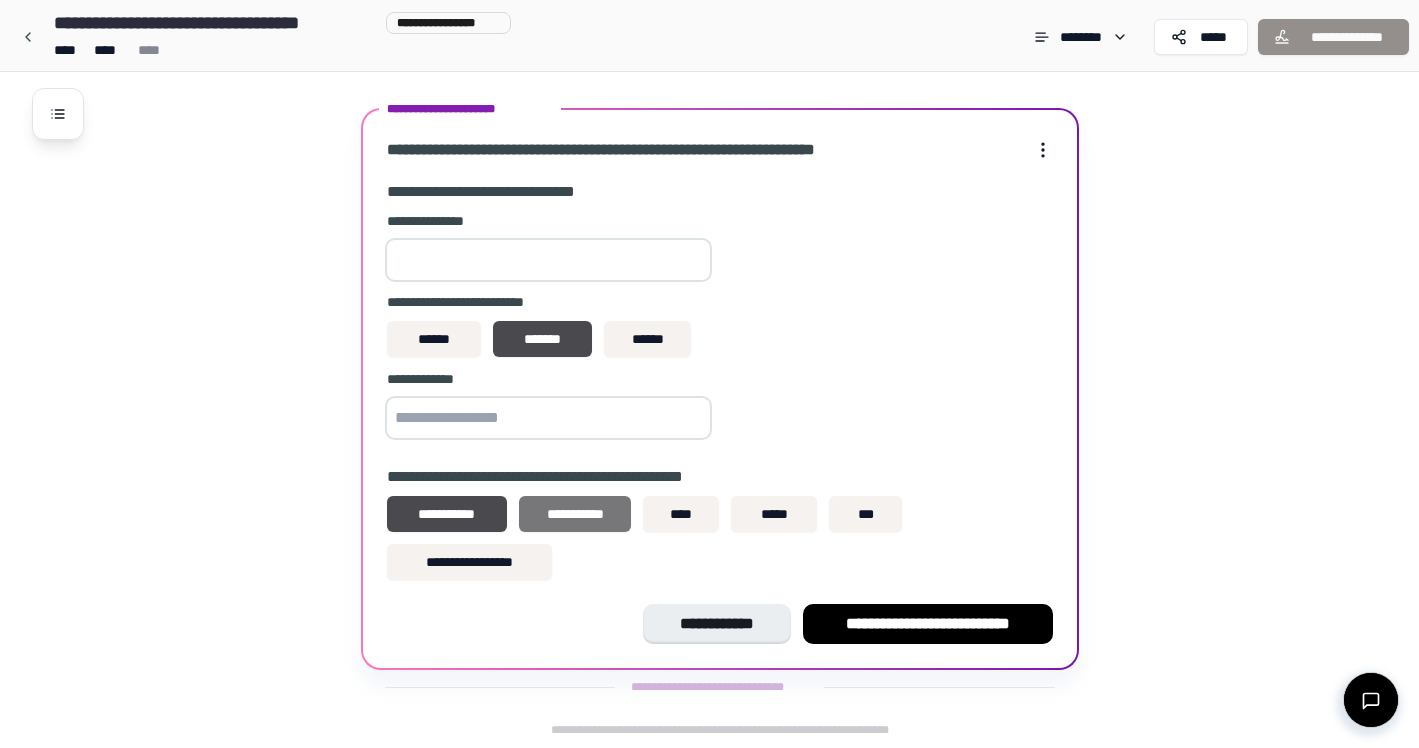 click on "**********" at bounding box center [575, 514] 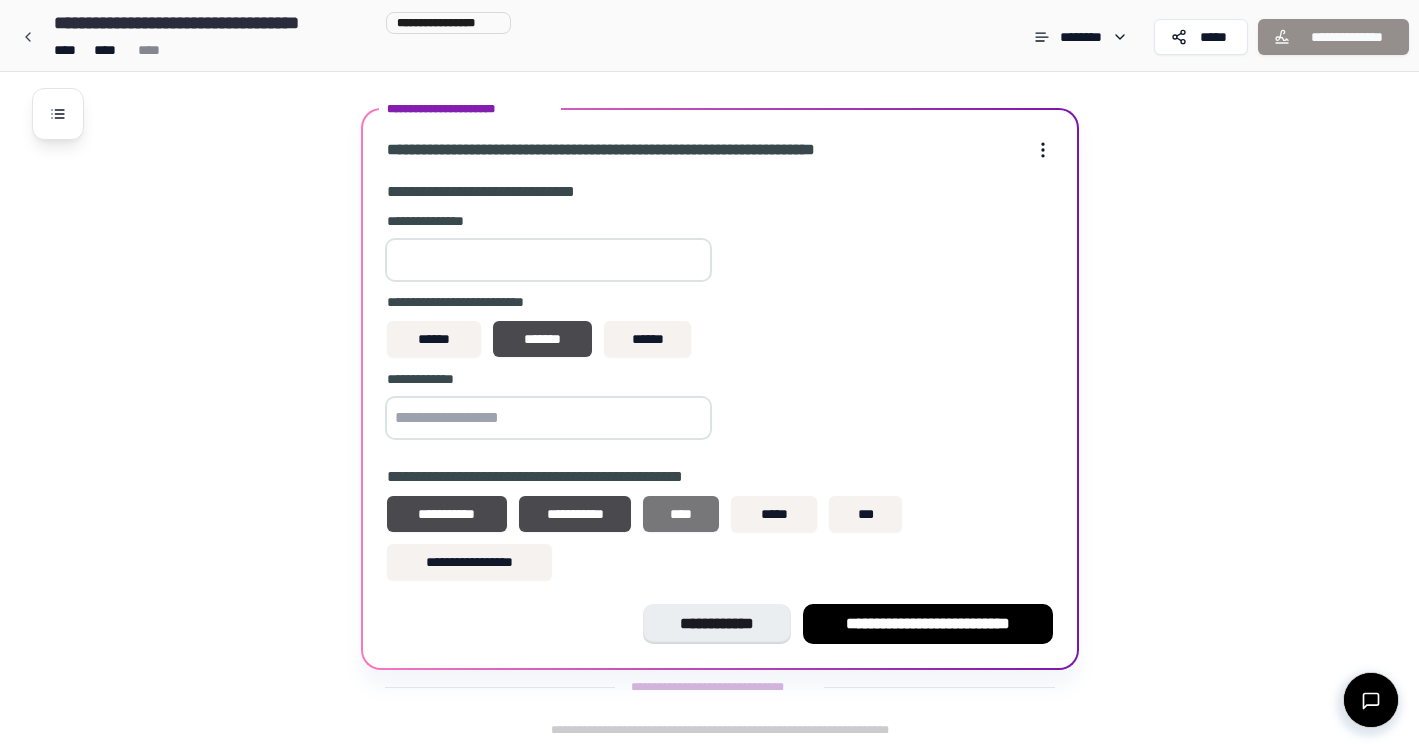 click on "****" at bounding box center [681, 514] 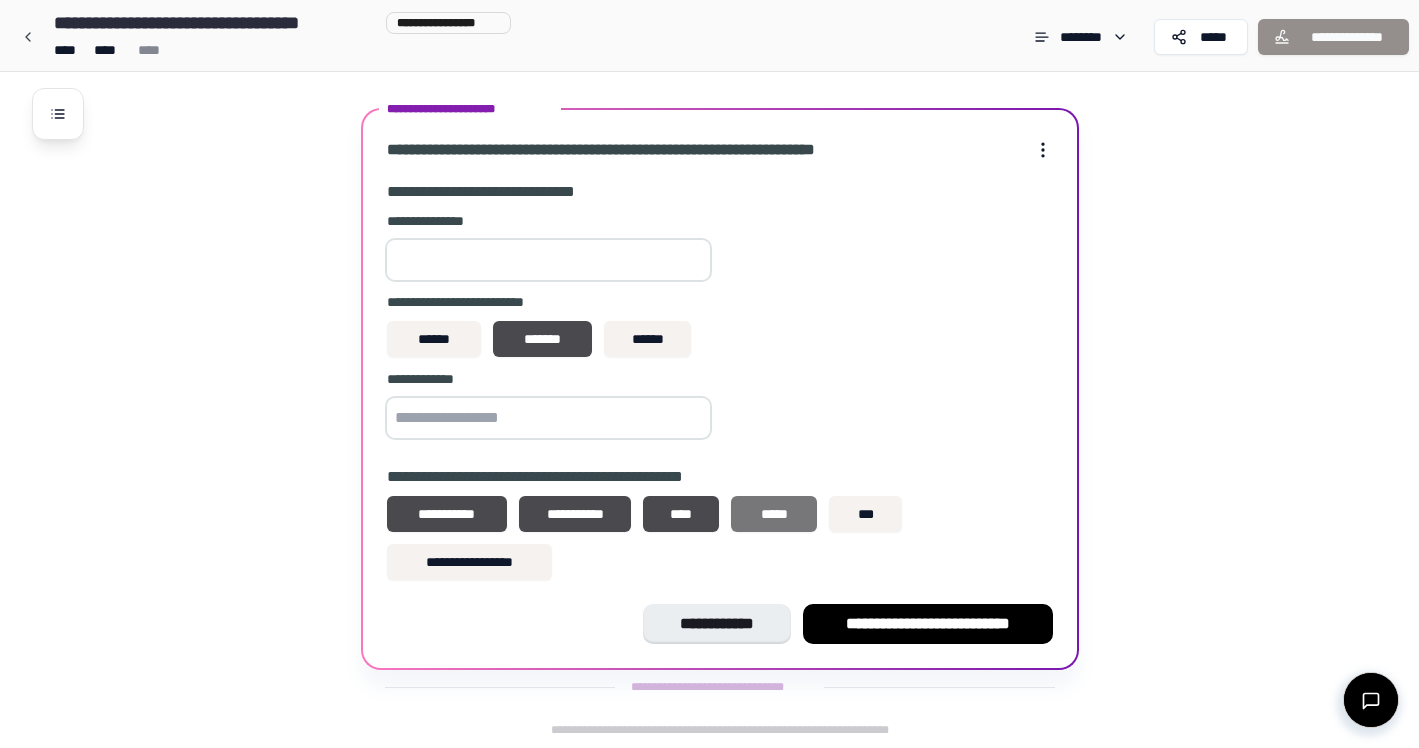 click on "*****" at bounding box center (774, 514) 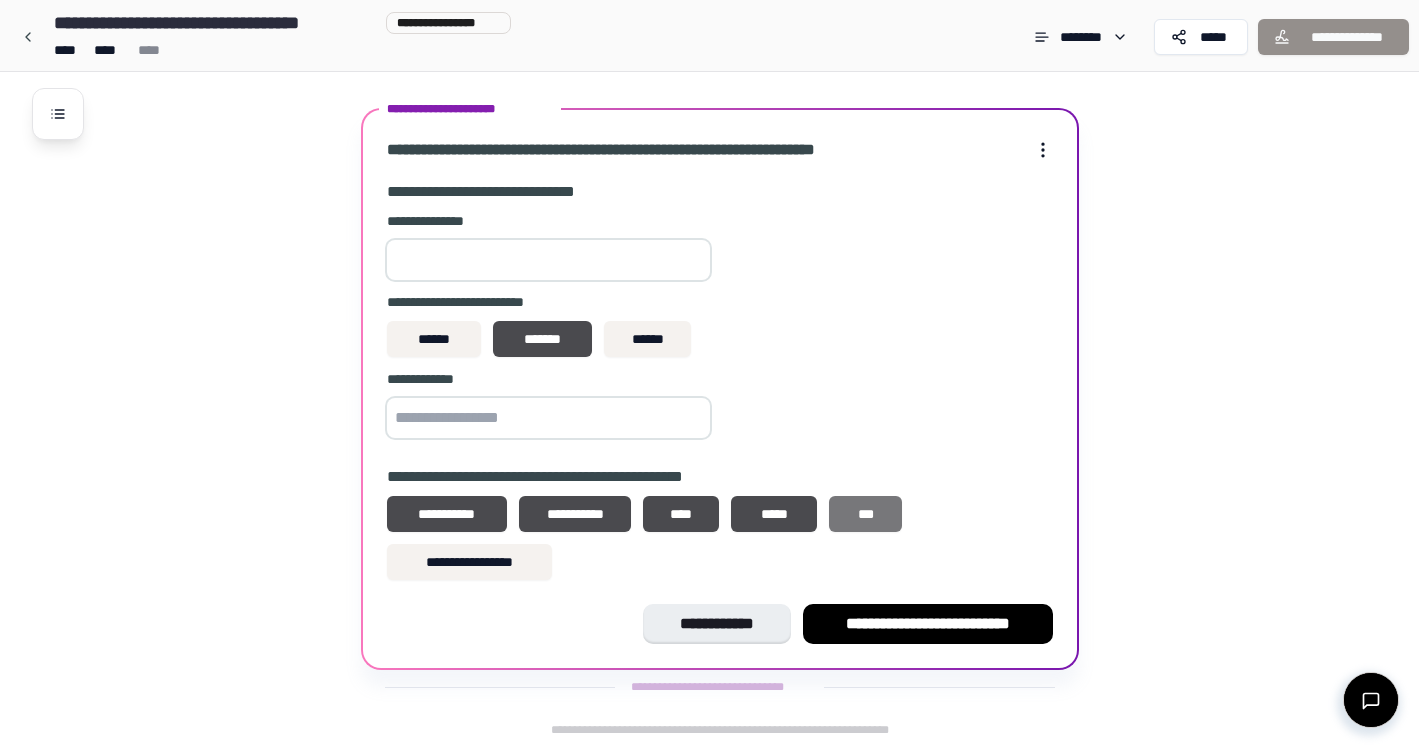 click on "***" at bounding box center (865, 514) 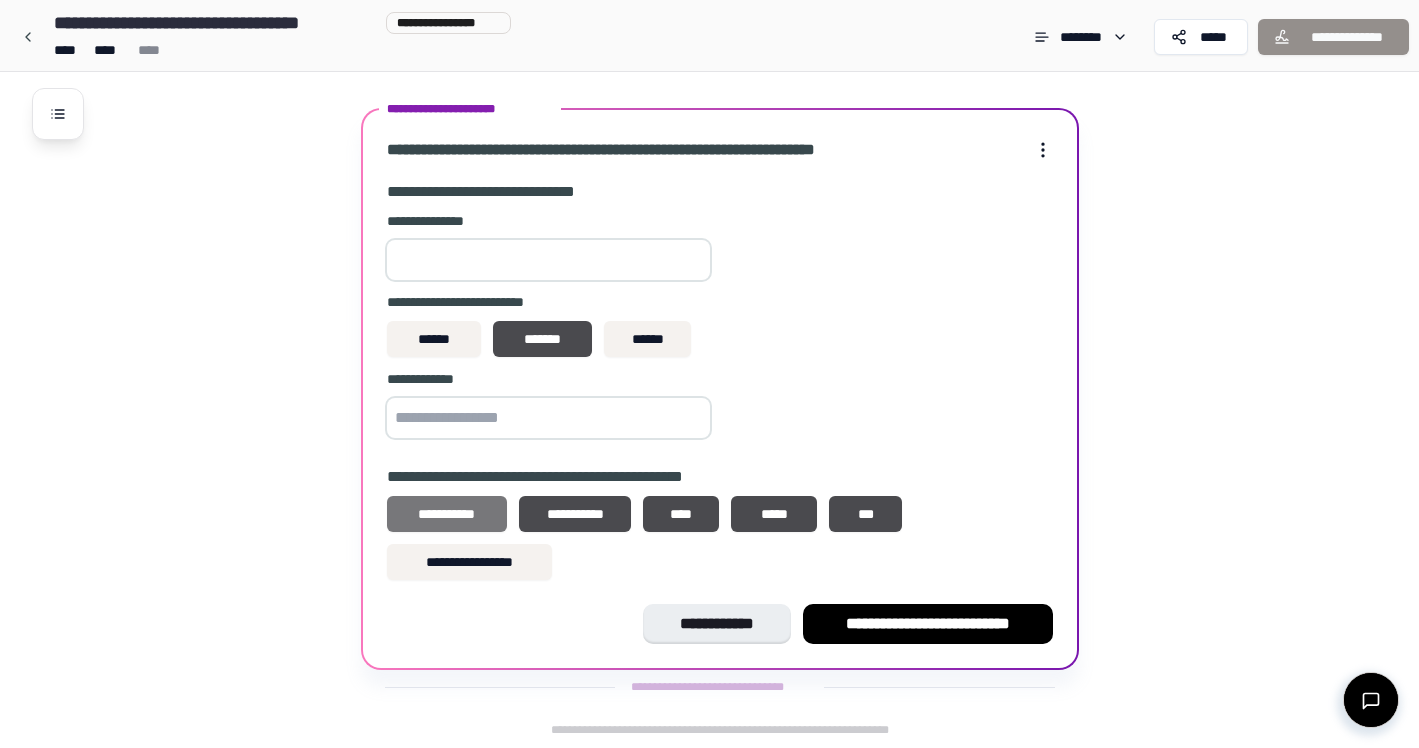 click on "**********" at bounding box center [447, 514] 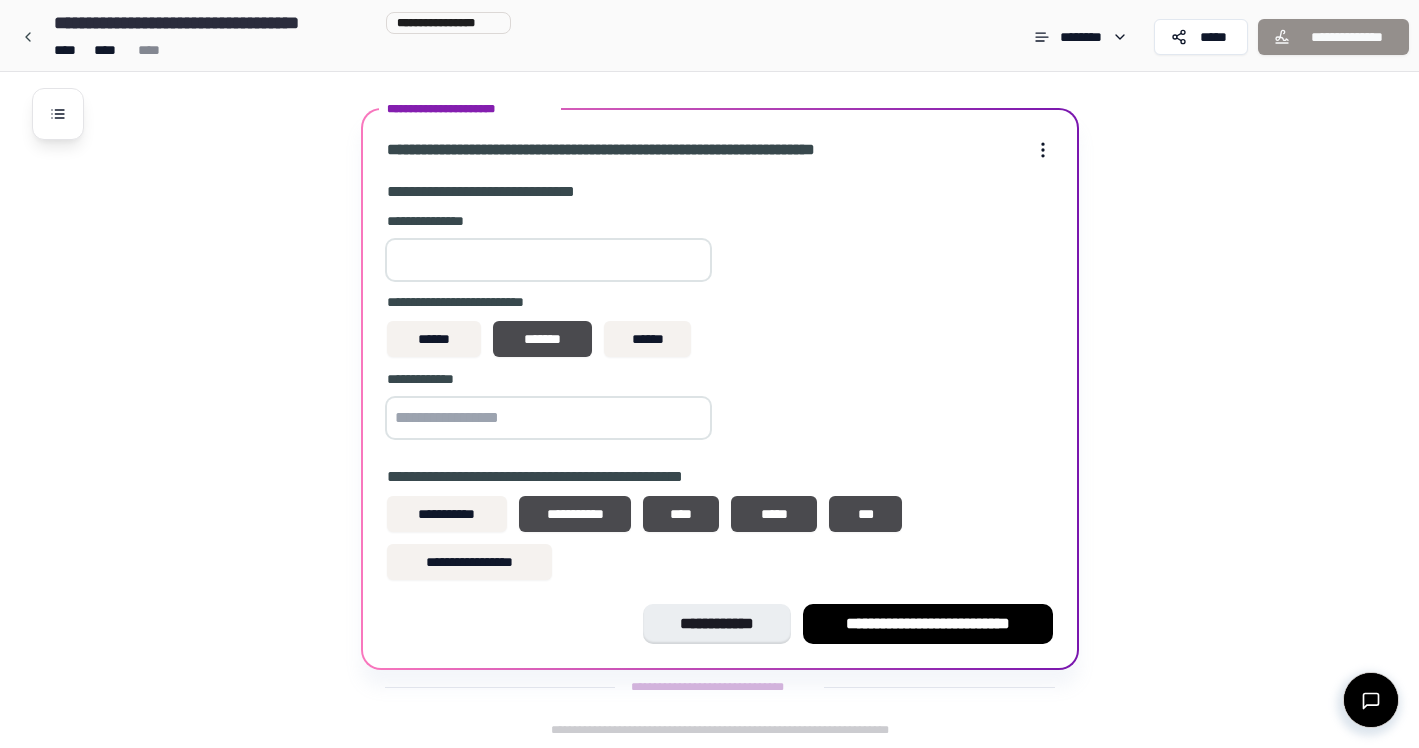click at bounding box center (548, 418) 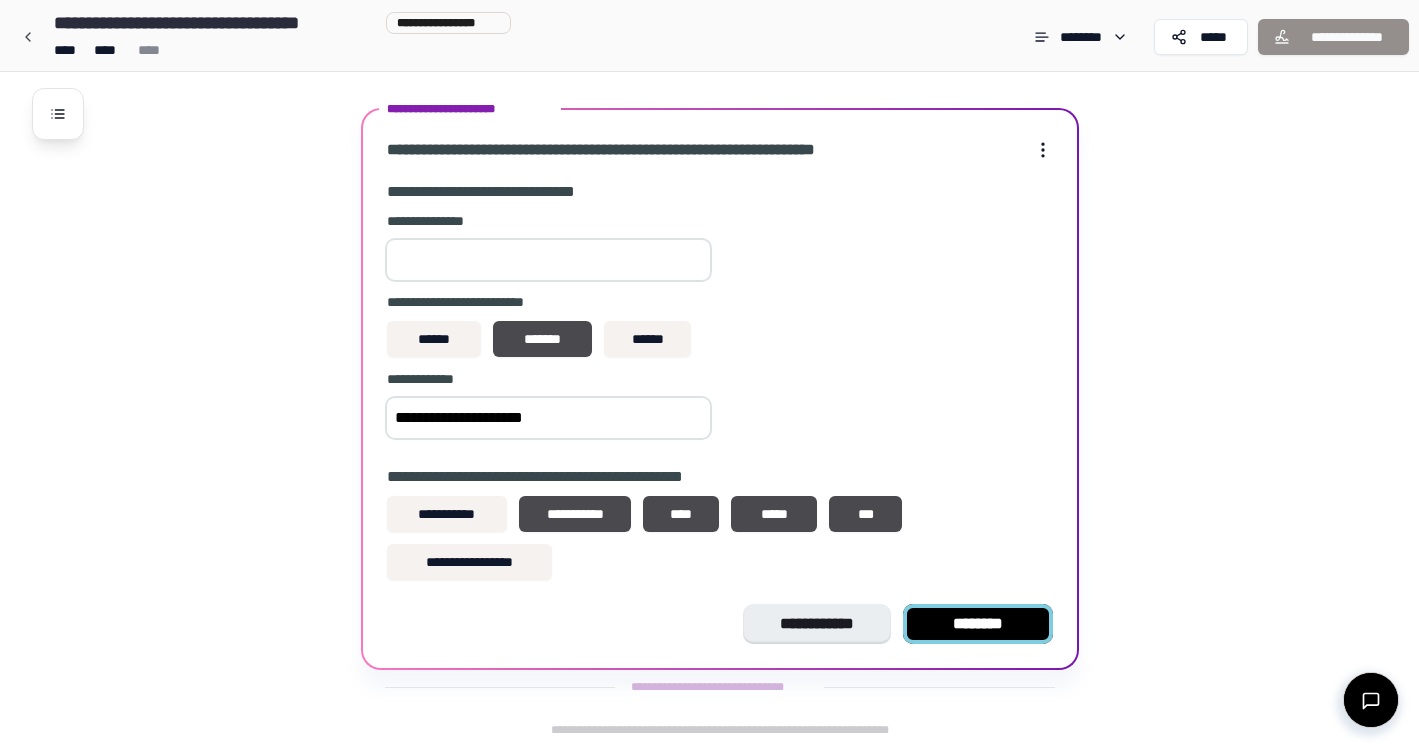 type on "**********" 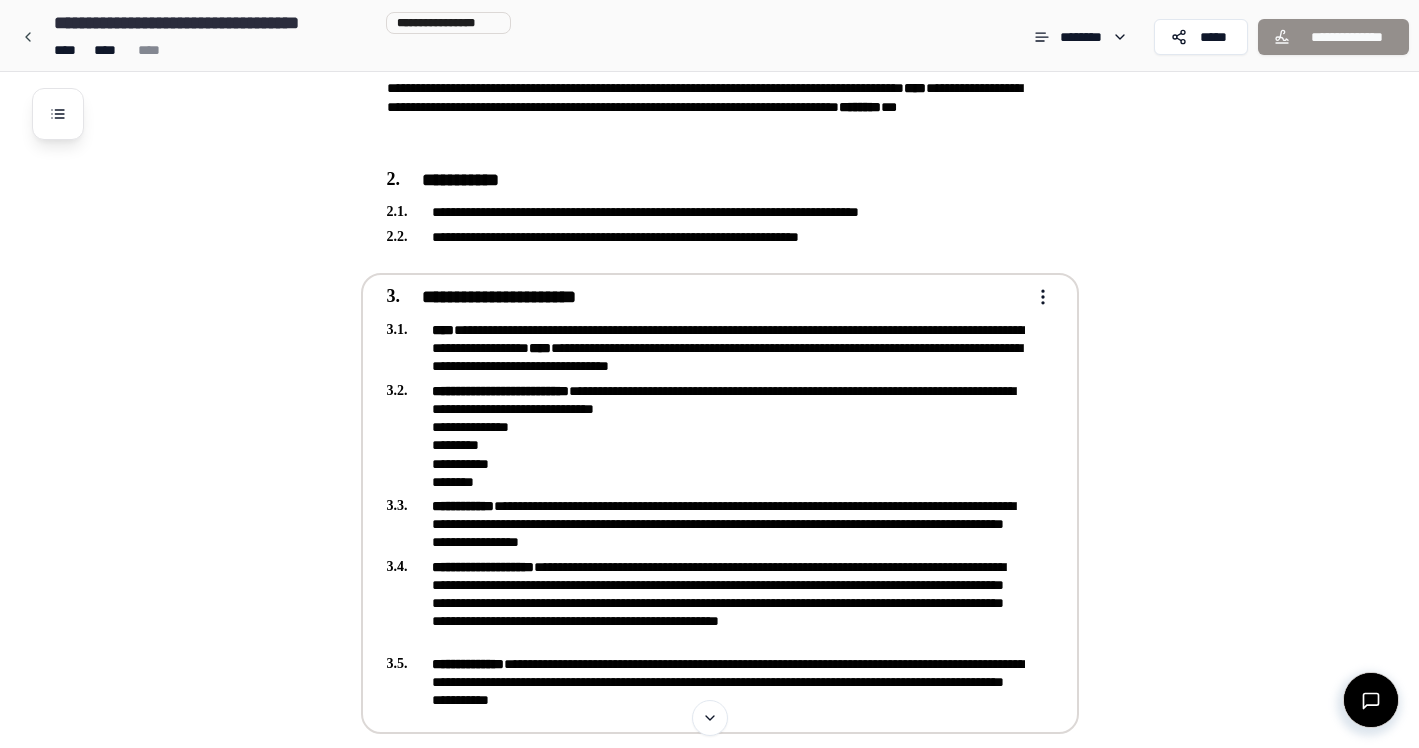 scroll, scrollTop: 269, scrollLeft: 0, axis: vertical 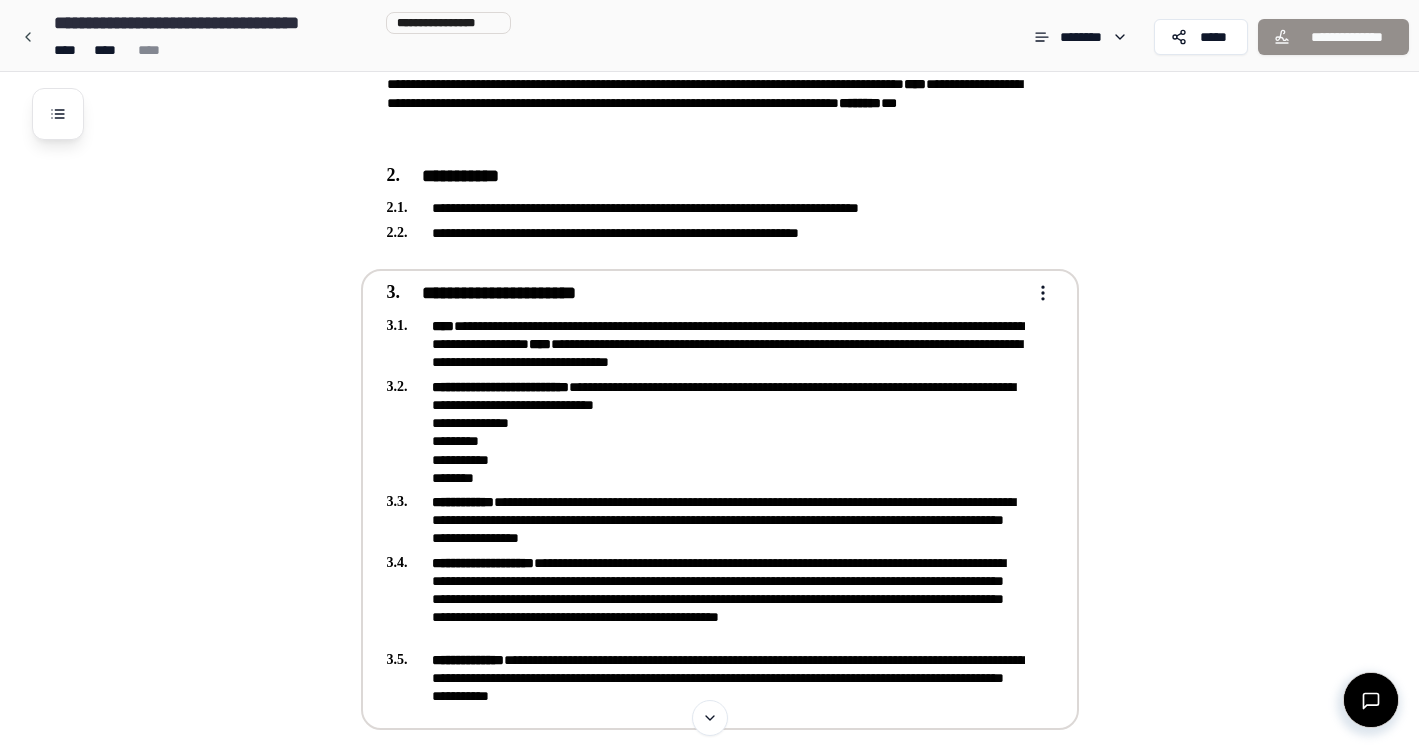 click on "[NUMBER] [STREET]
[CITY] [STATE]" at bounding box center [706, 344] 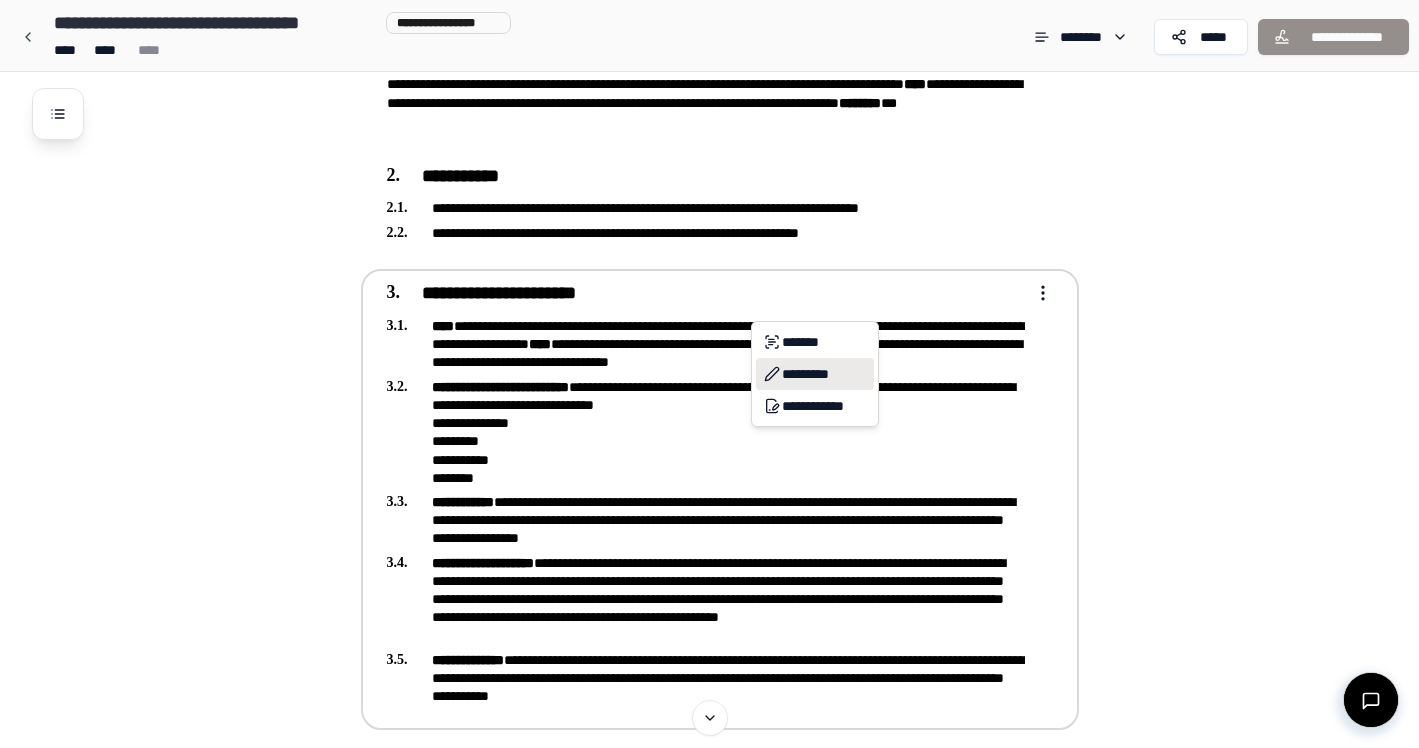 click on "*********" at bounding box center (815, 374) 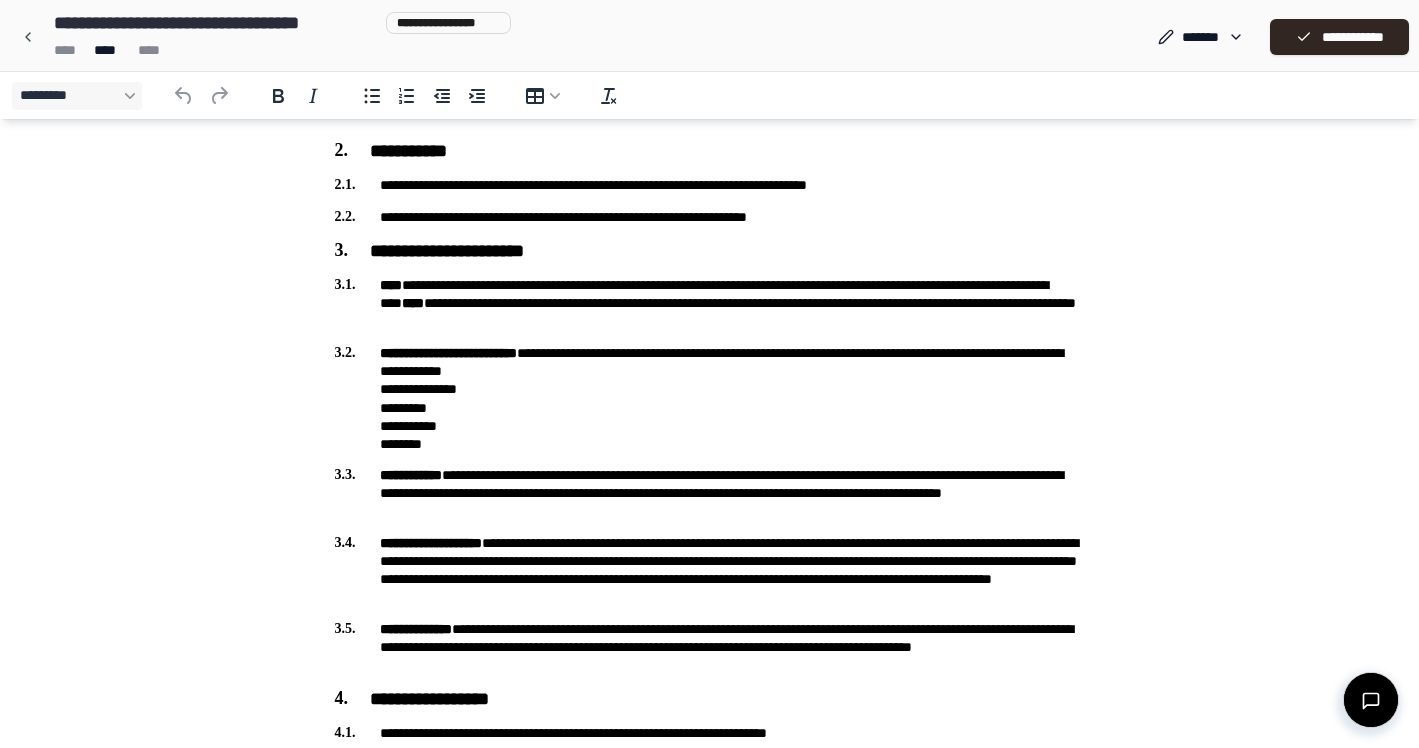 scroll, scrollTop: 267, scrollLeft: 0, axis: vertical 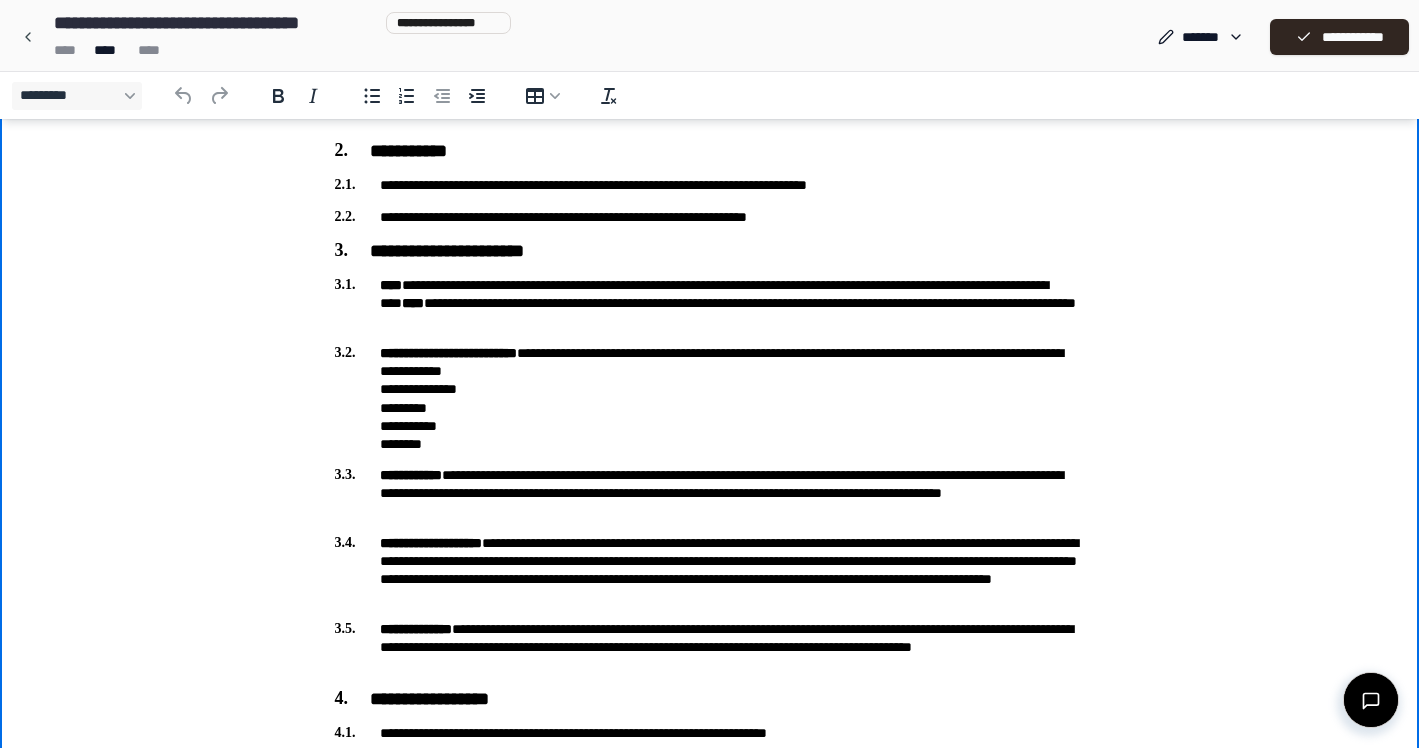 click on "[FIRST] [LAST]" at bounding box center (710, 398) 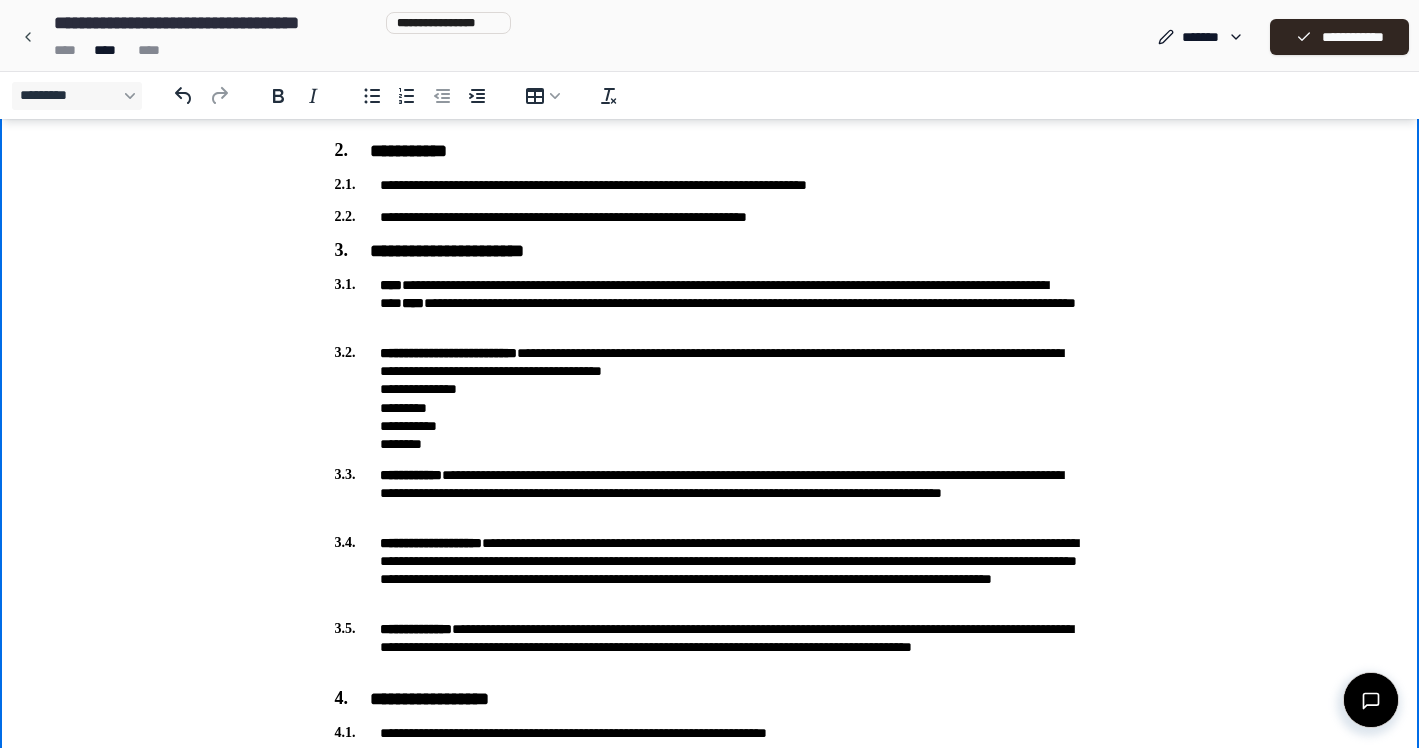 click on "[FIRST] [LAST]" at bounding box center [710, 398] 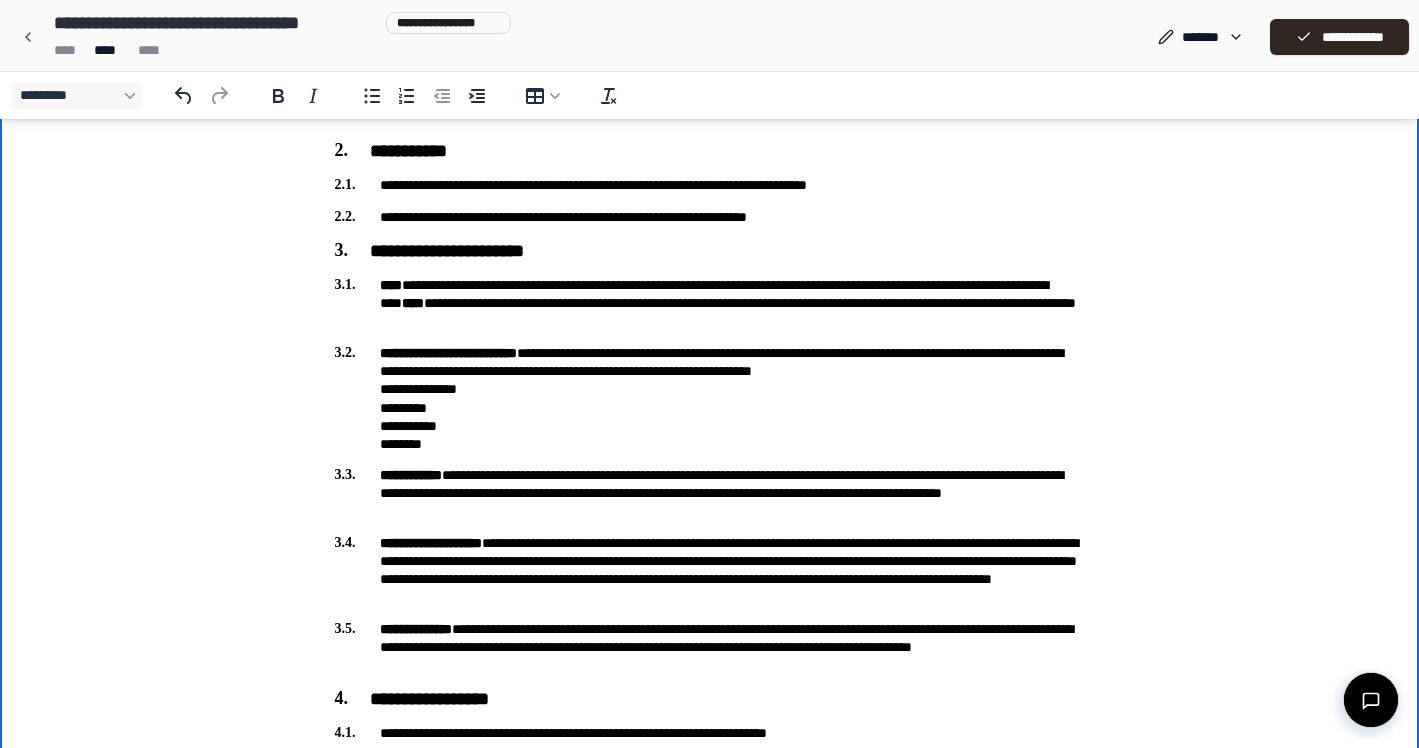 click on "[FIRST] [LAST]" at bounding box center [710, 398] 